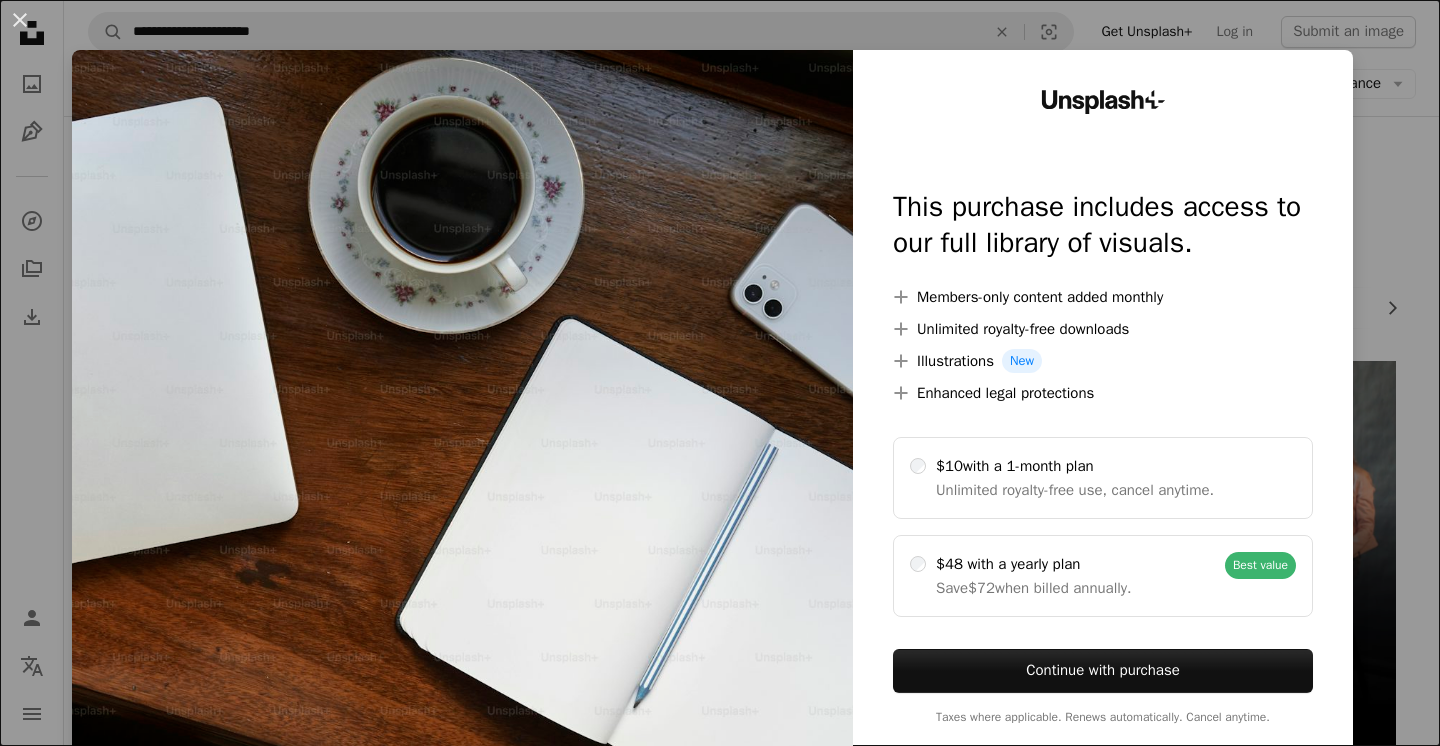 scroll, scrollTop: 510, scrollLeft: 0, axis: vertical 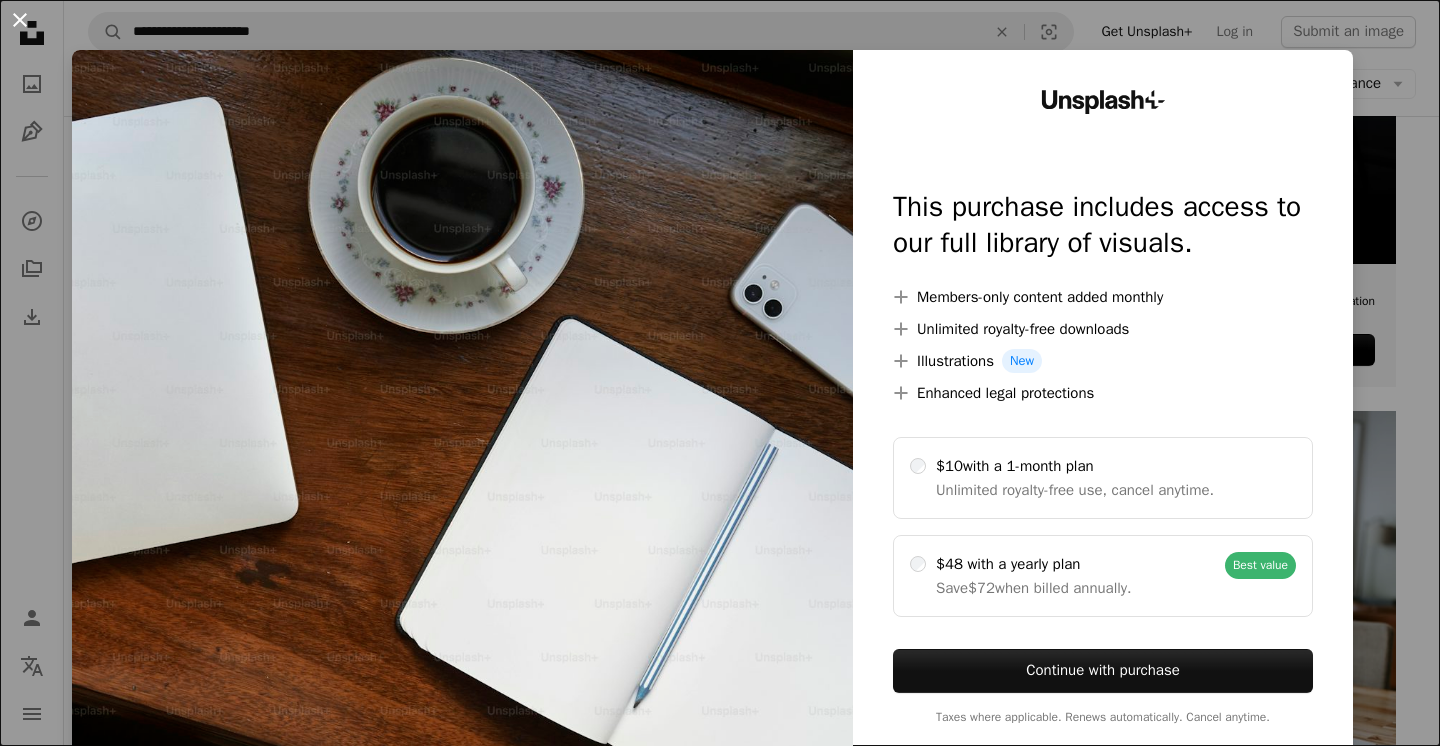 click on "An X shape" at bounding box center (20, 20) 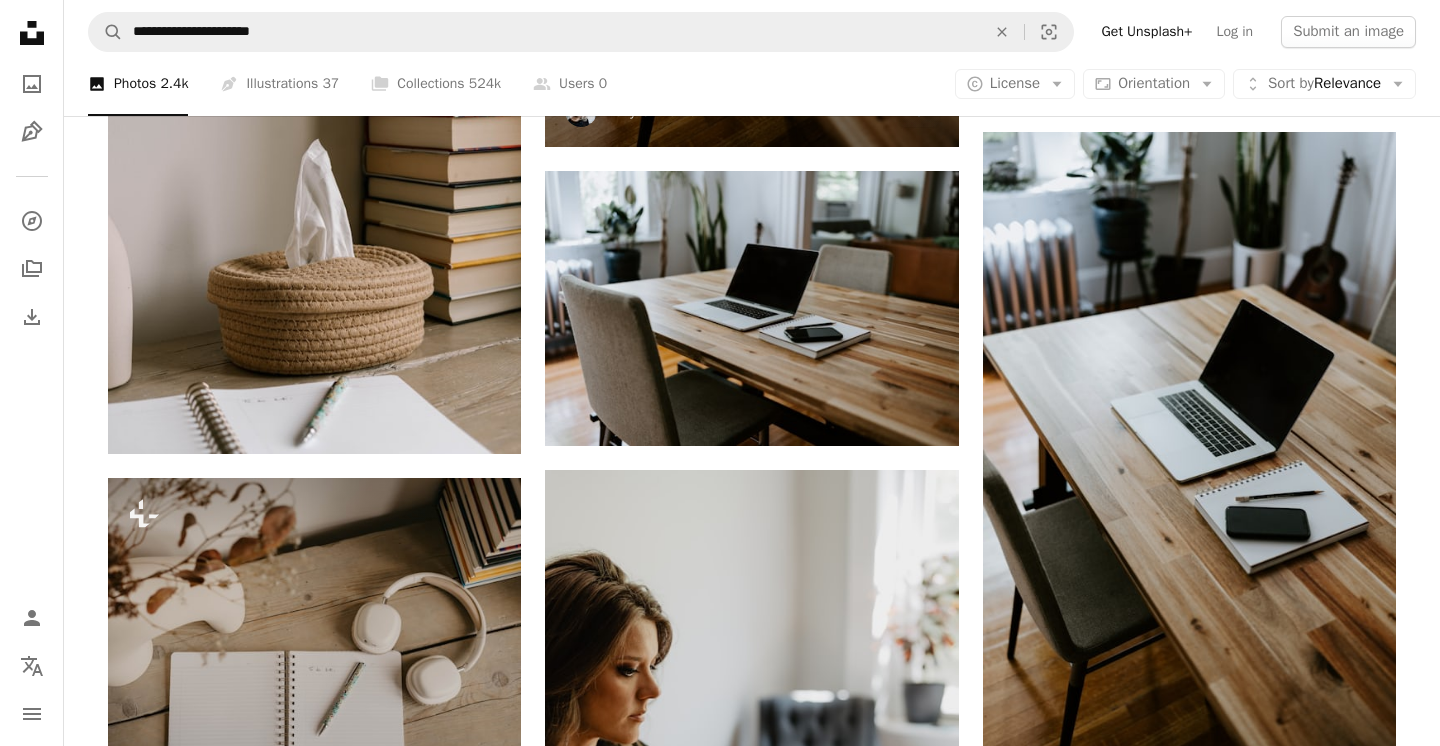 scroll, scrollTop: 1453, scrollLeft: 0, axis: vertical 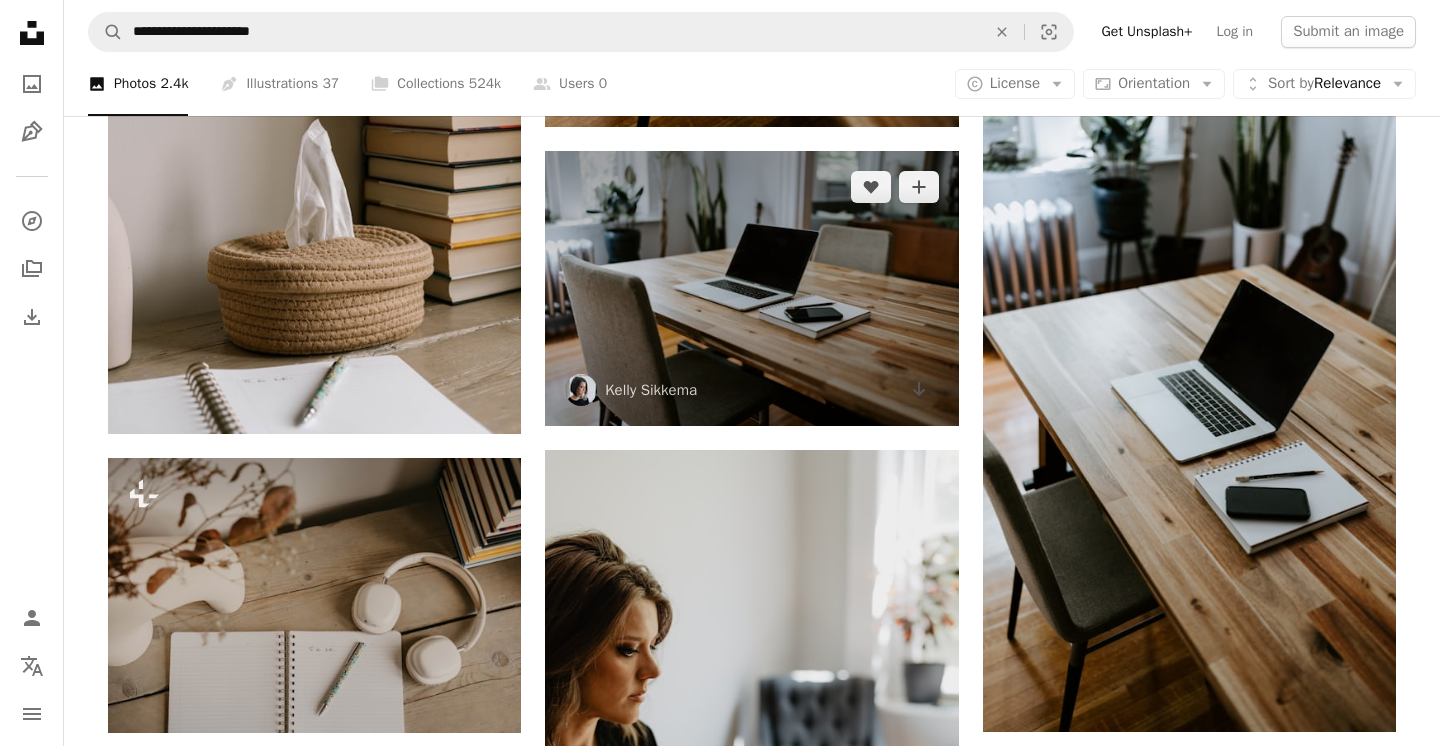 click at bounding box center (751, 288) 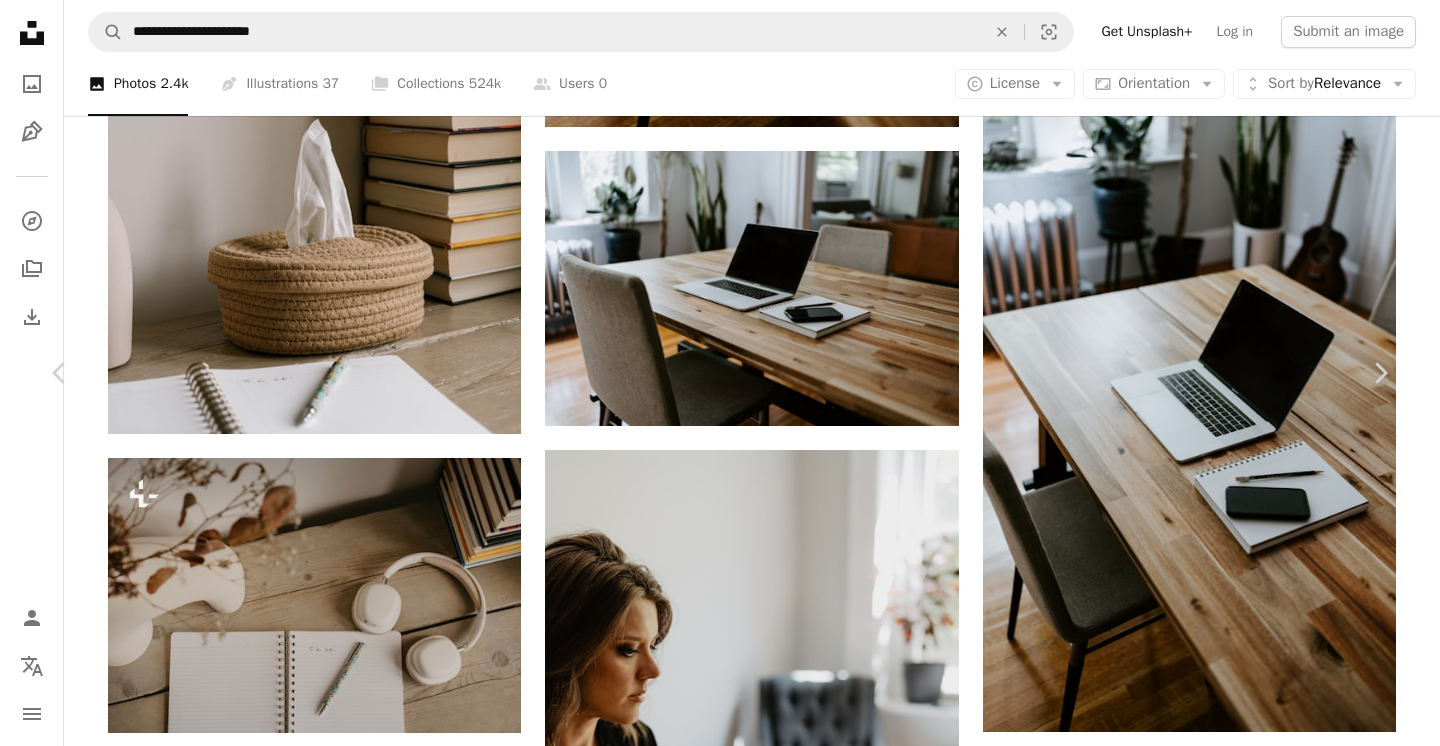 click at bounding box center [713, 4060] 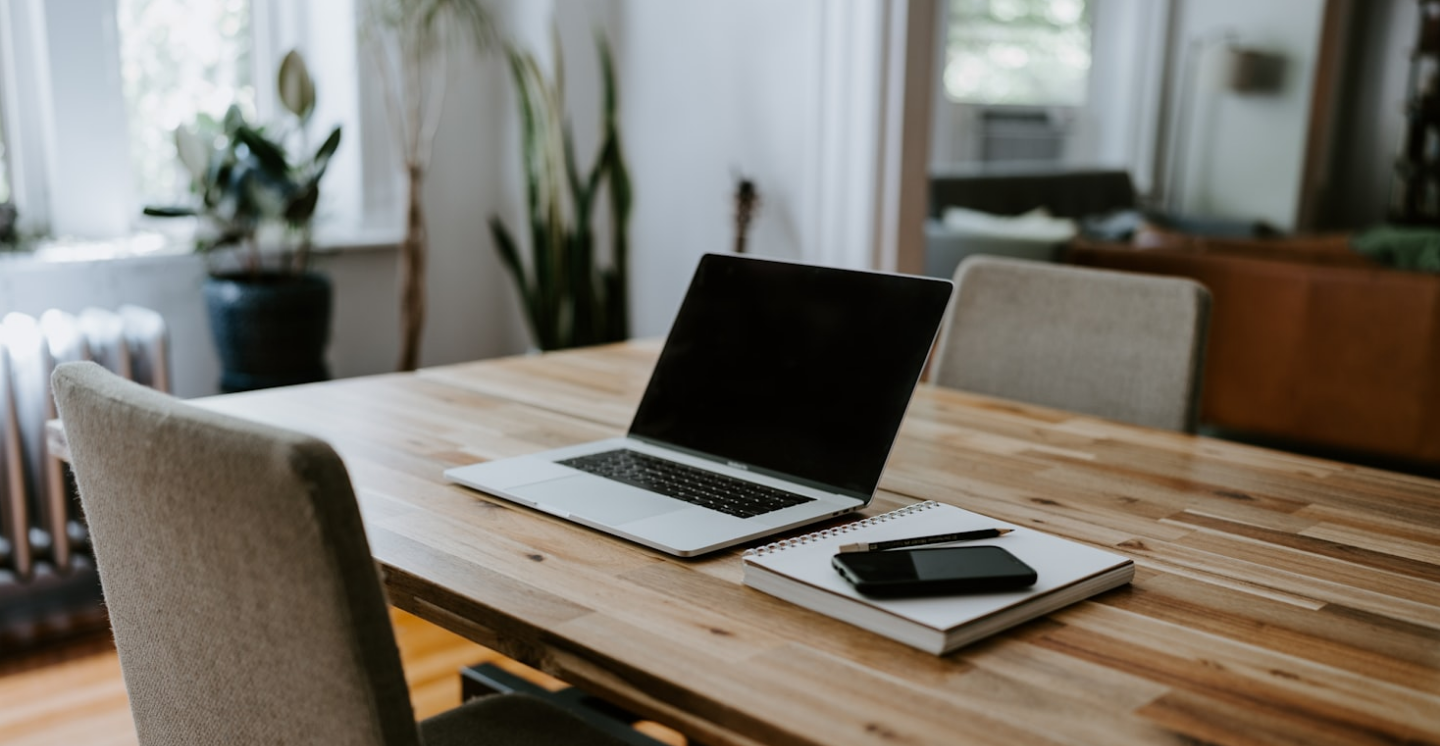 scroll, scrollTop: 107, scrollLeft: 0, axis: vertical 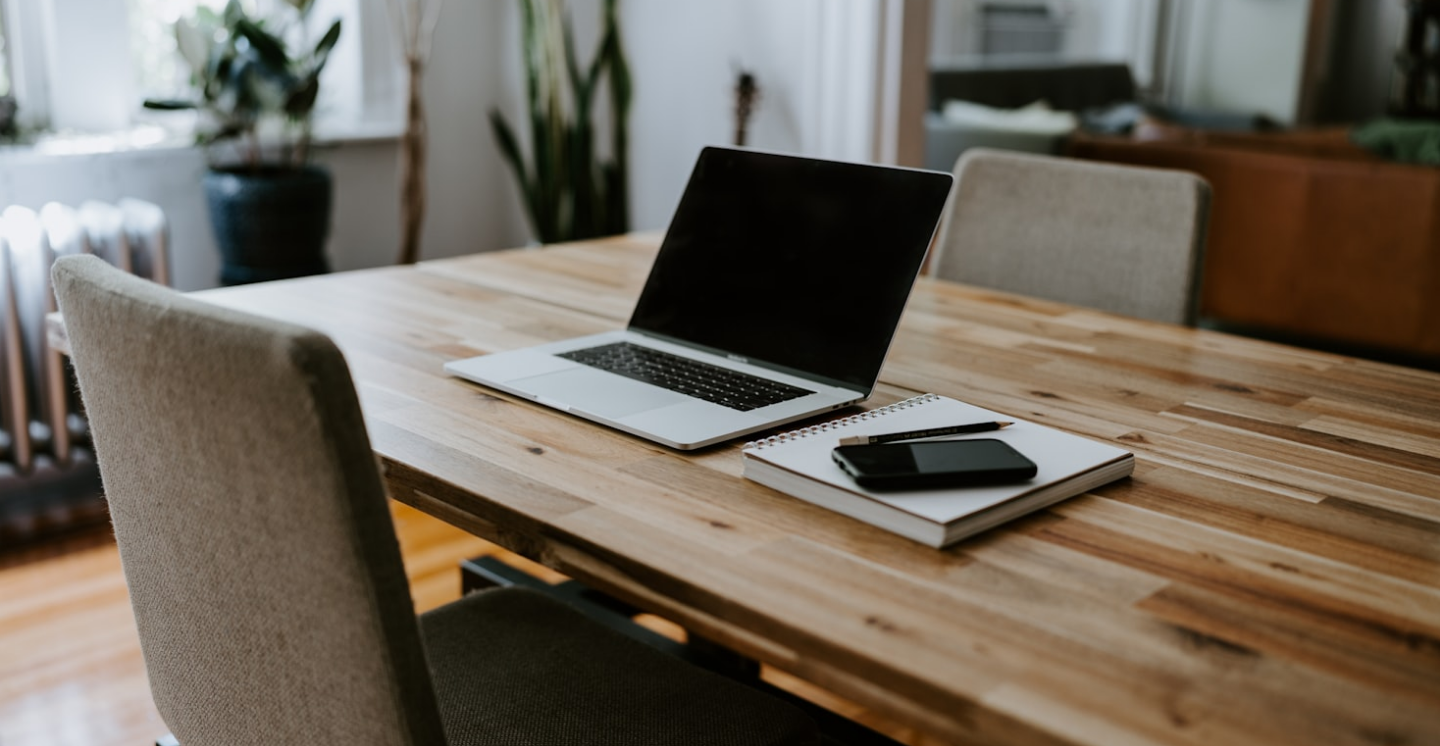 click at bounding box center (720, 372) 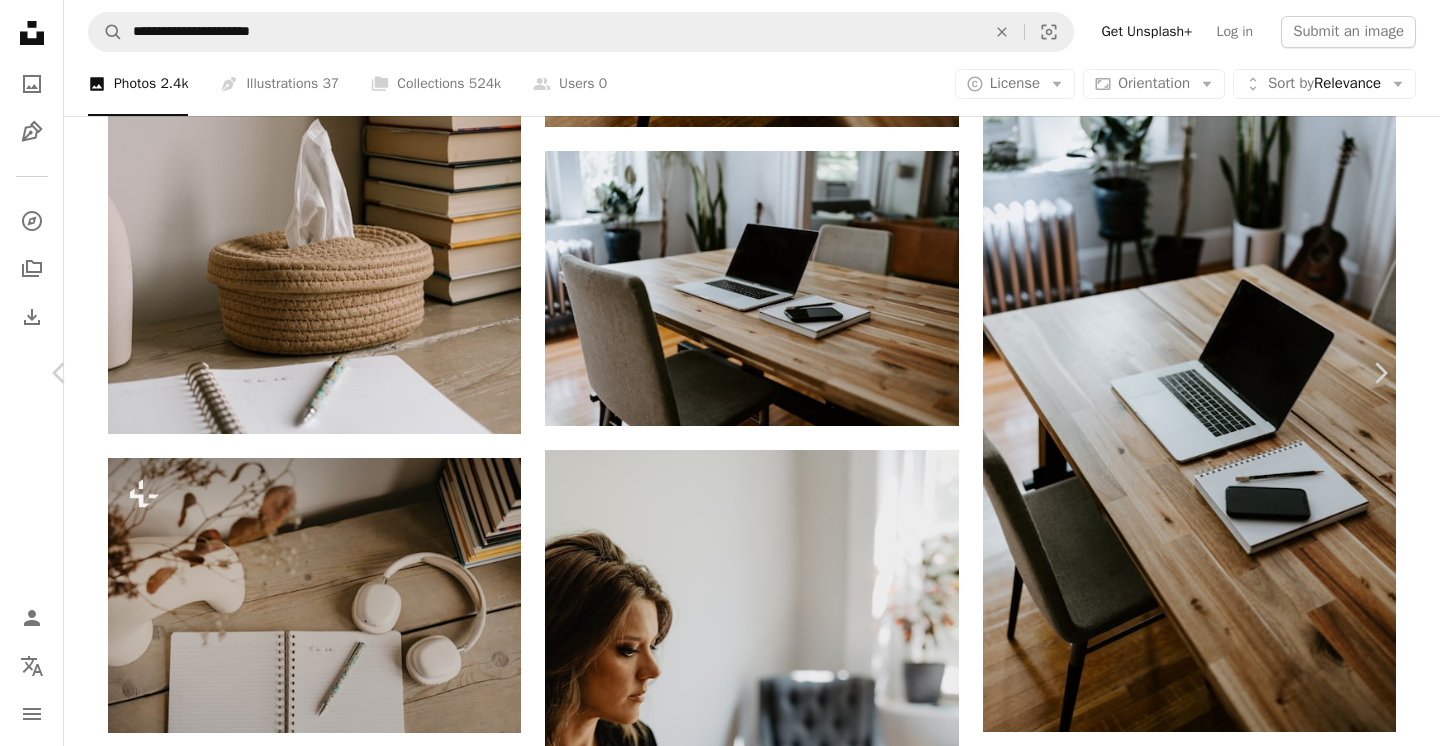 click at bounding box center [713, 4060] 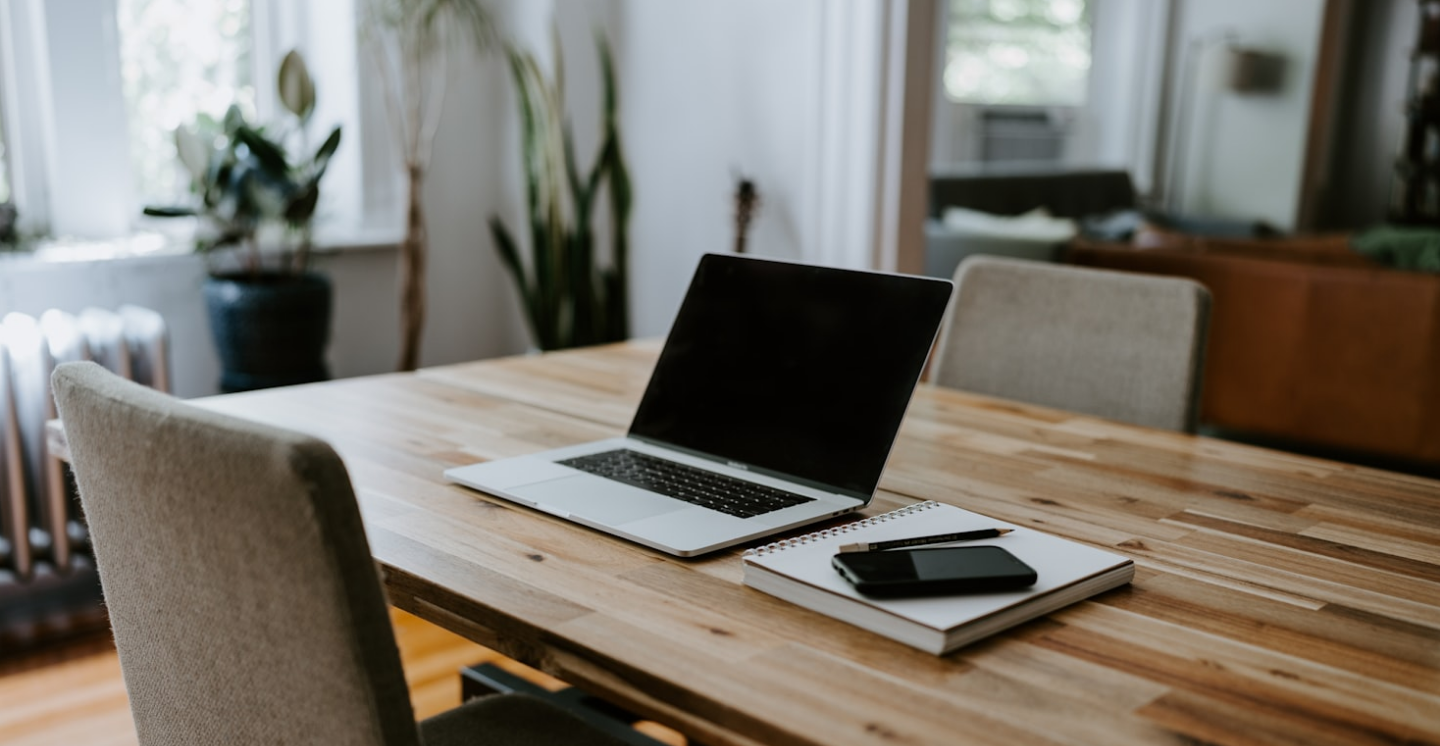 scroll, scrollTop: 107, scrollLeft: 0, axis: vertical 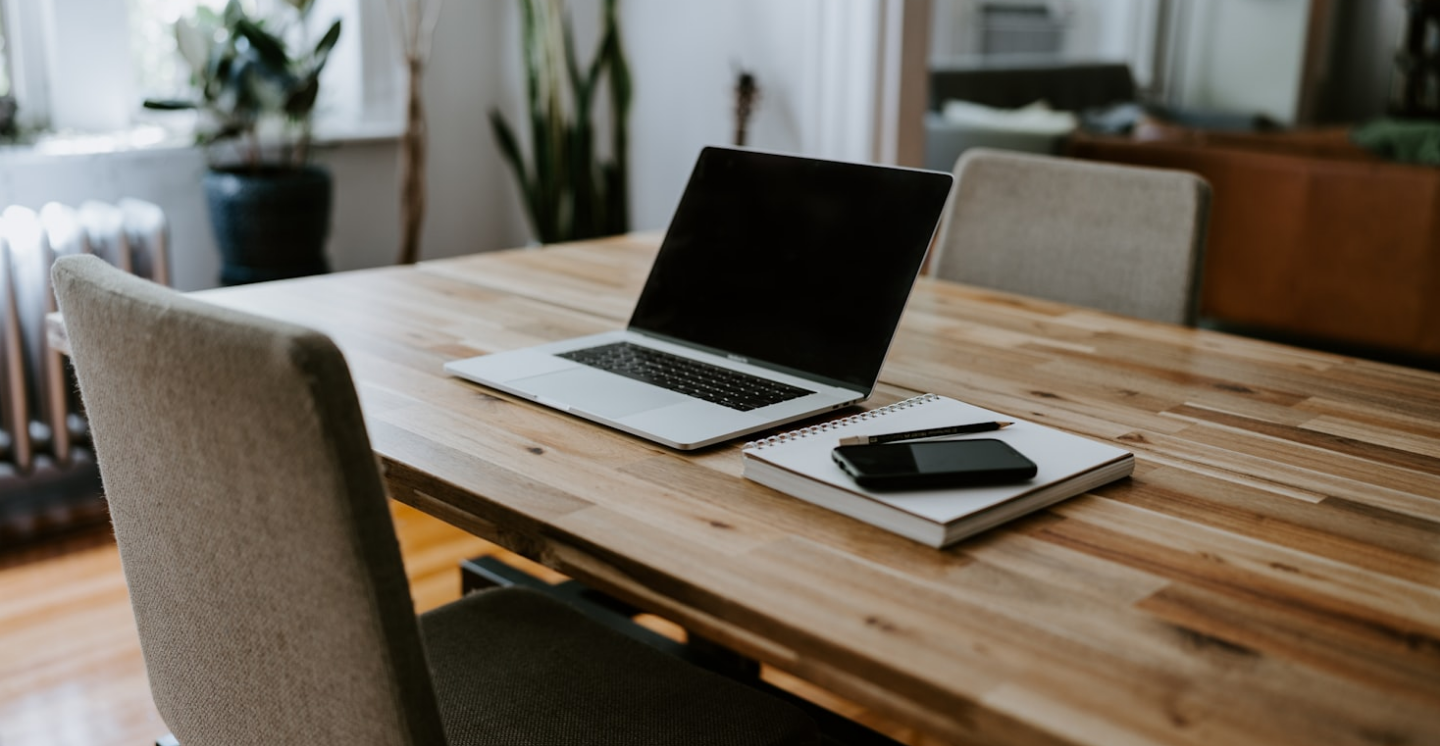 click at bounding box center [720, 372] 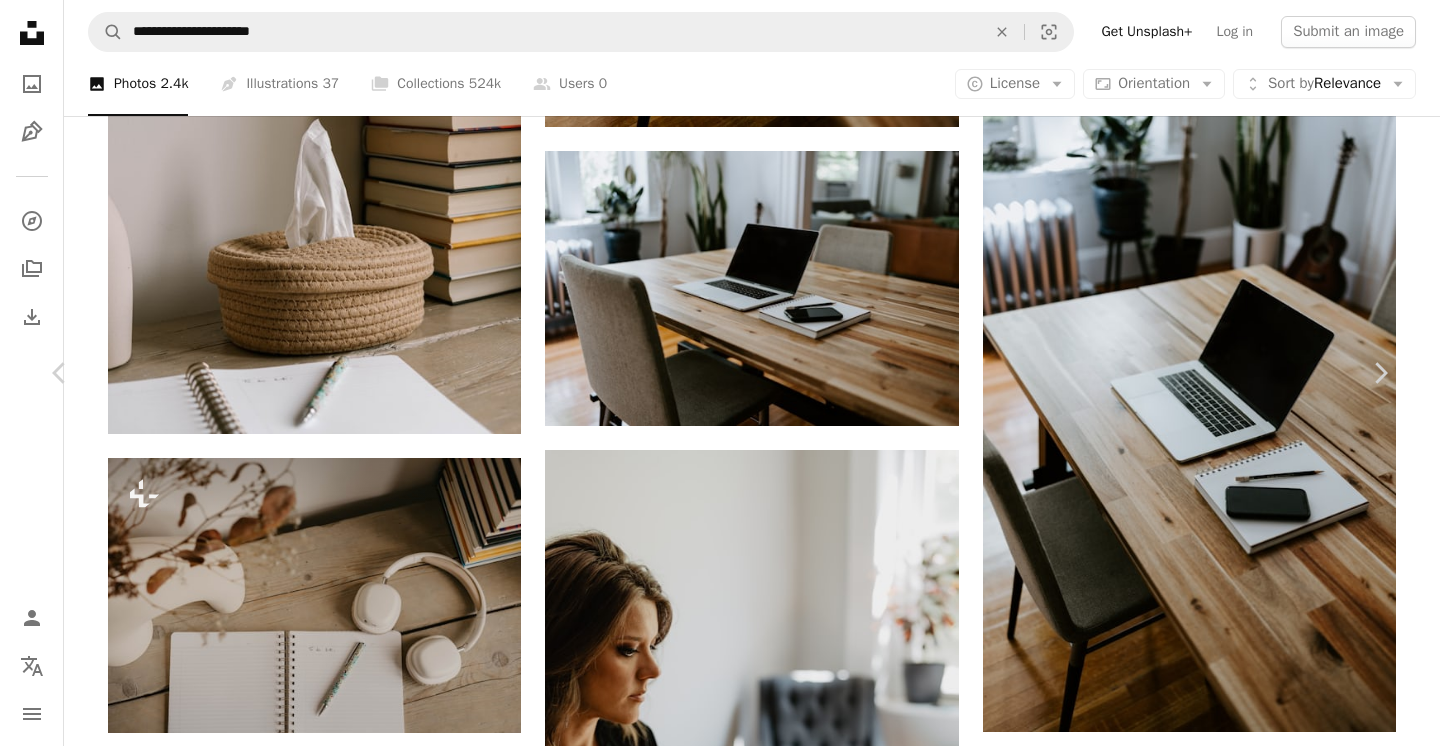 scroll, scrollTop: 2, scrollLeft: 0, axis: vertical 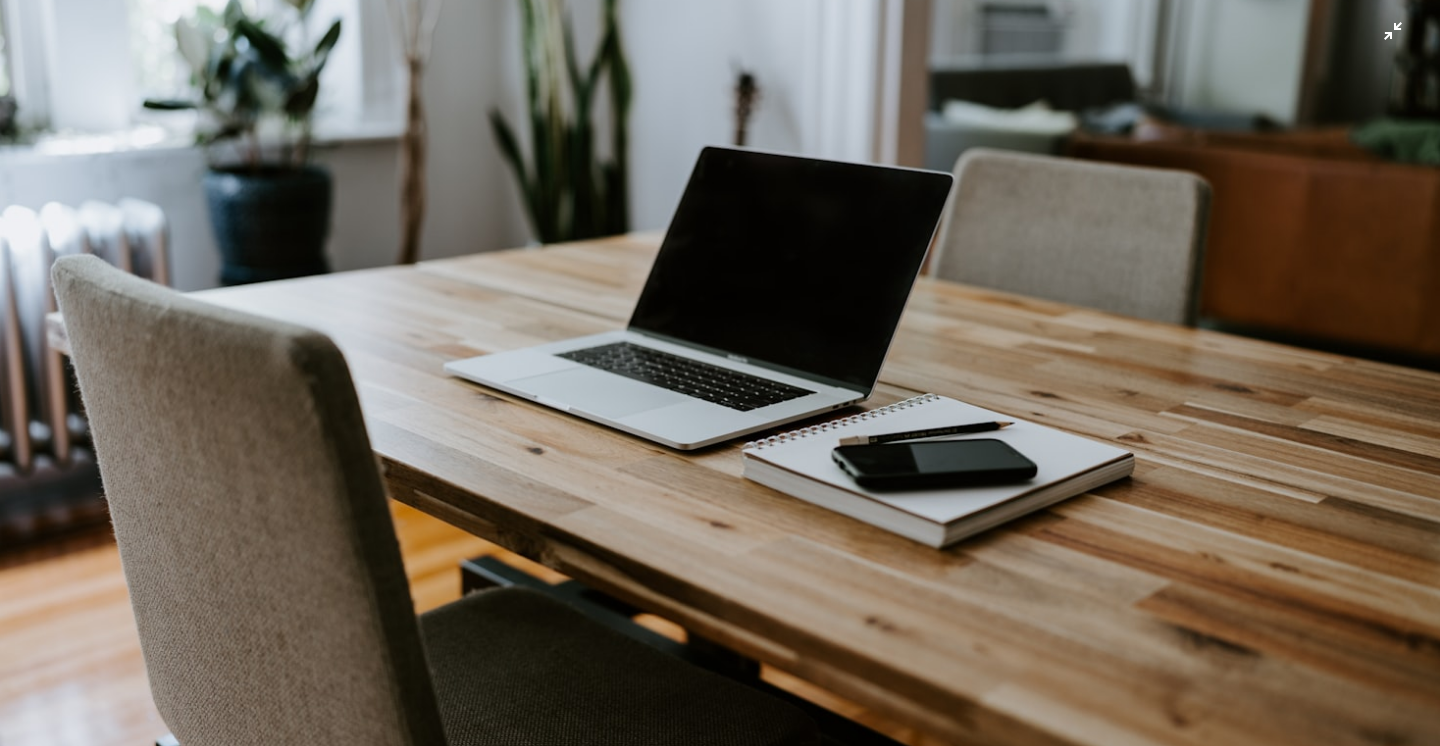 type 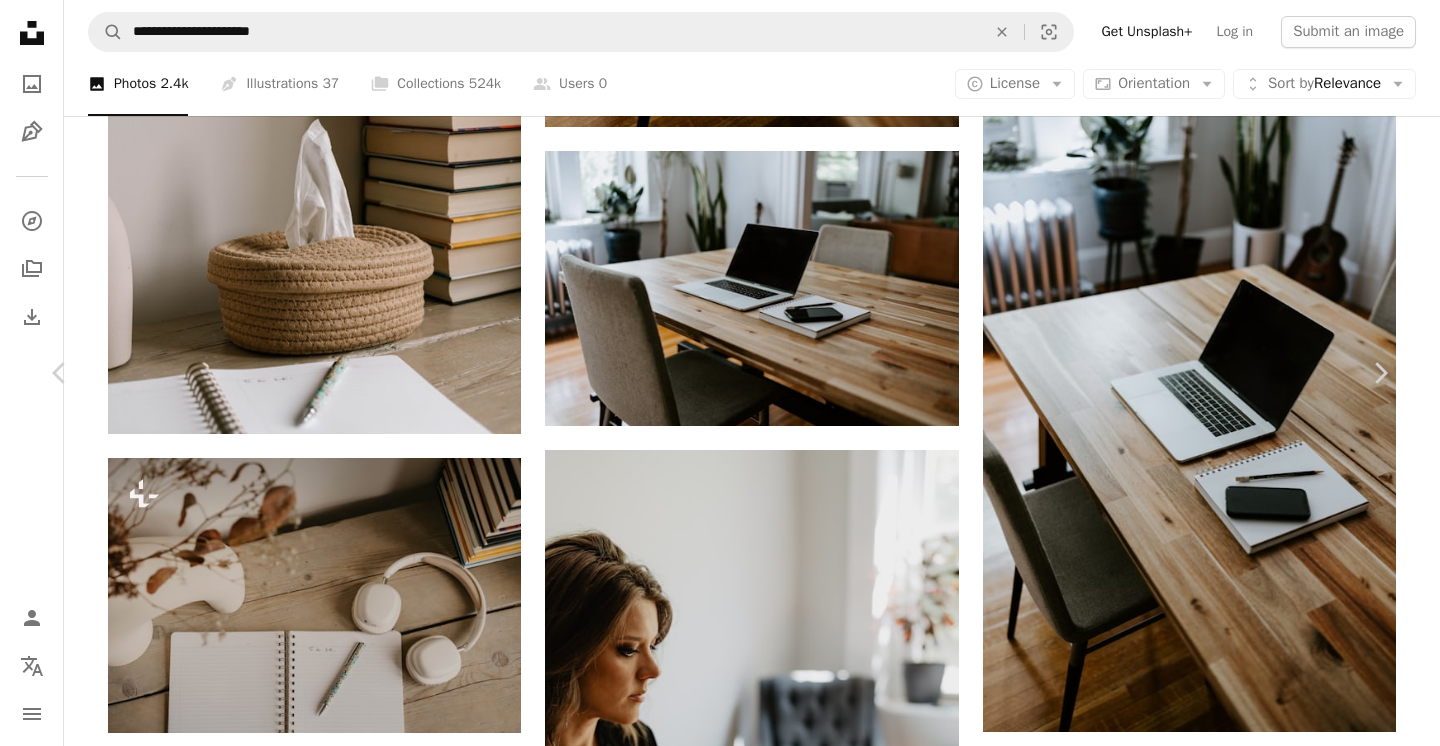 type 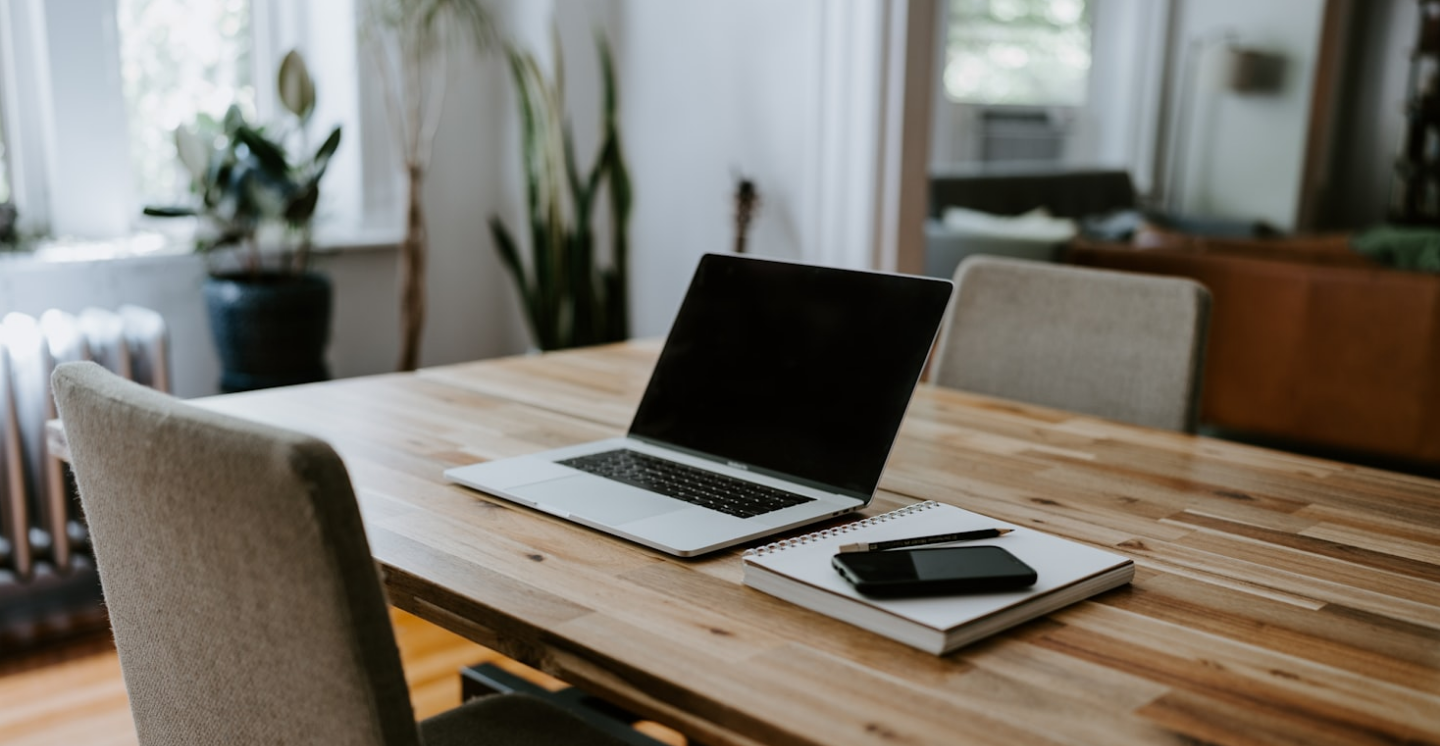 scroll, scrollTop: 107, scrollLeft: 0, axis: vertical 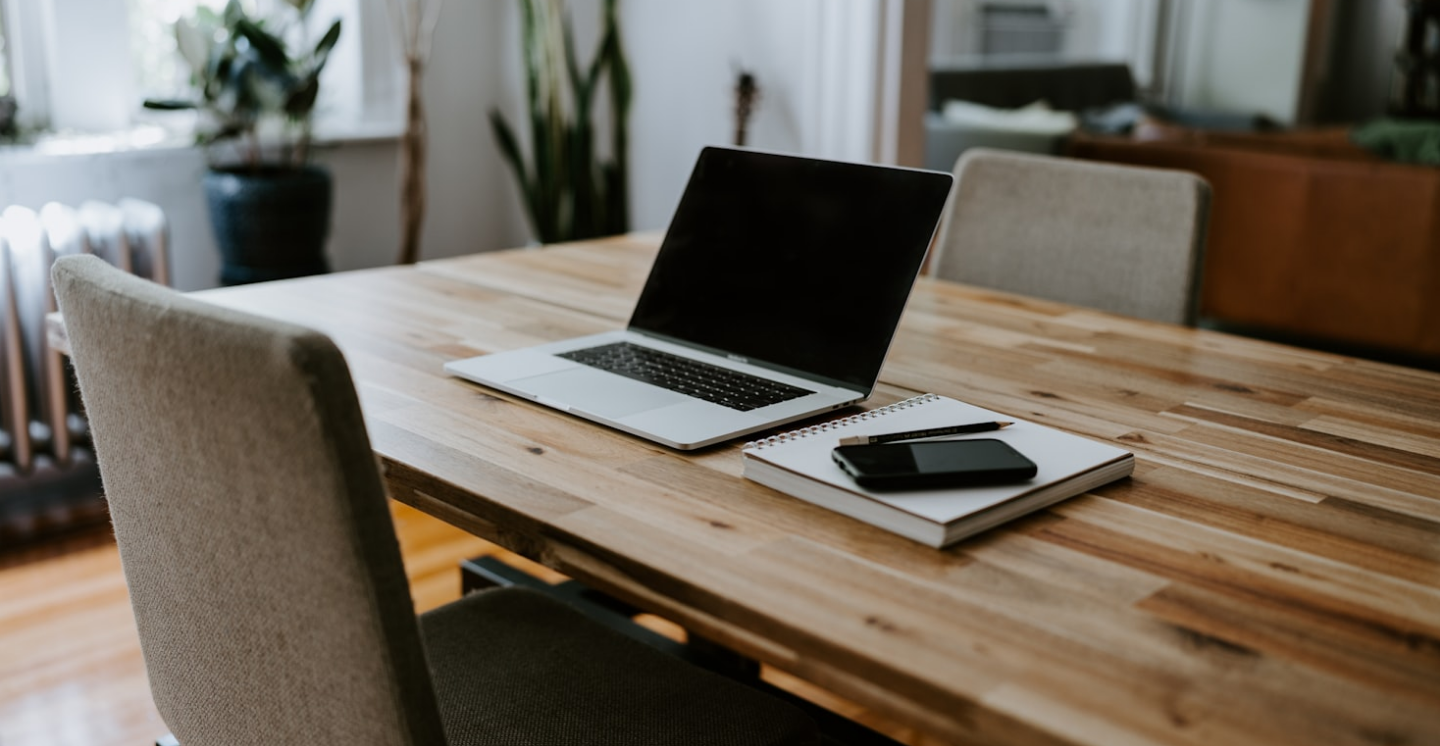 type 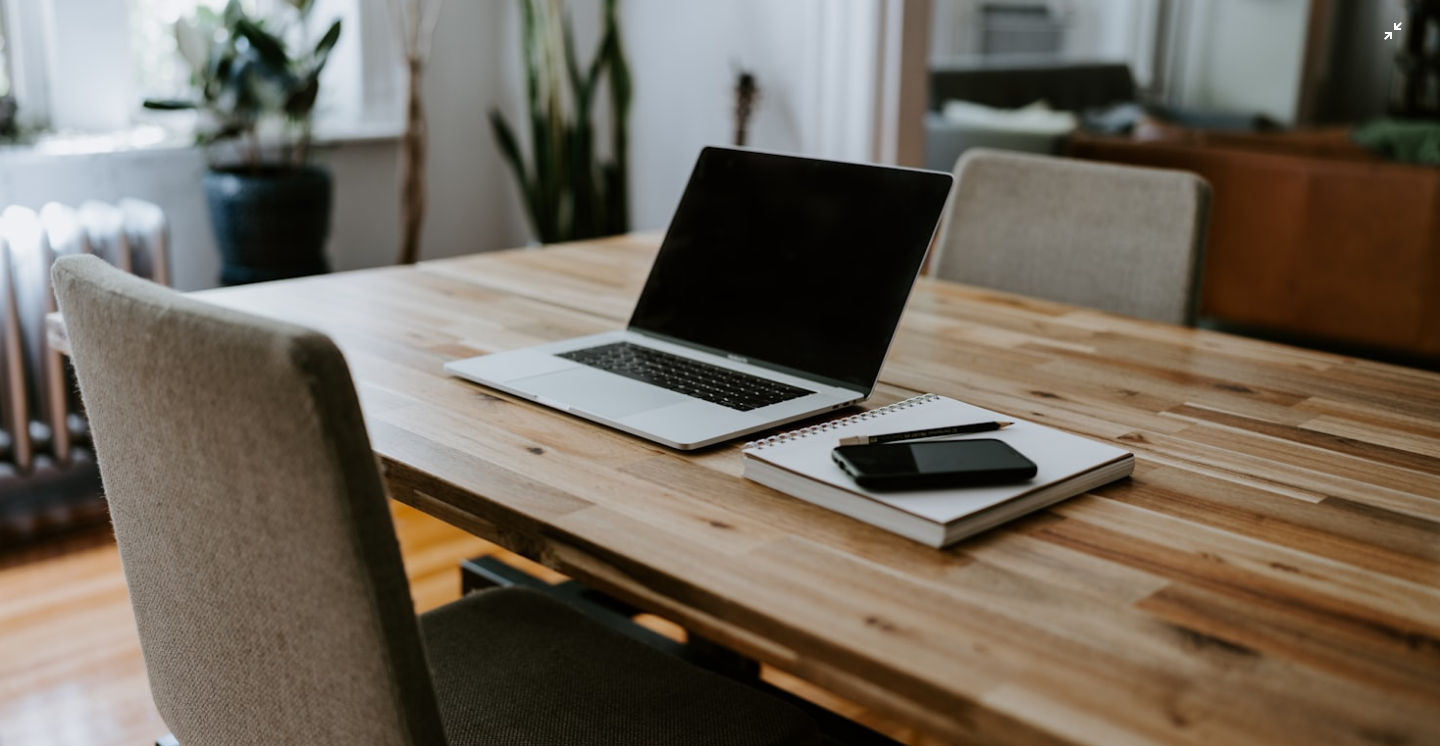 click at bounding box center (720, 372) 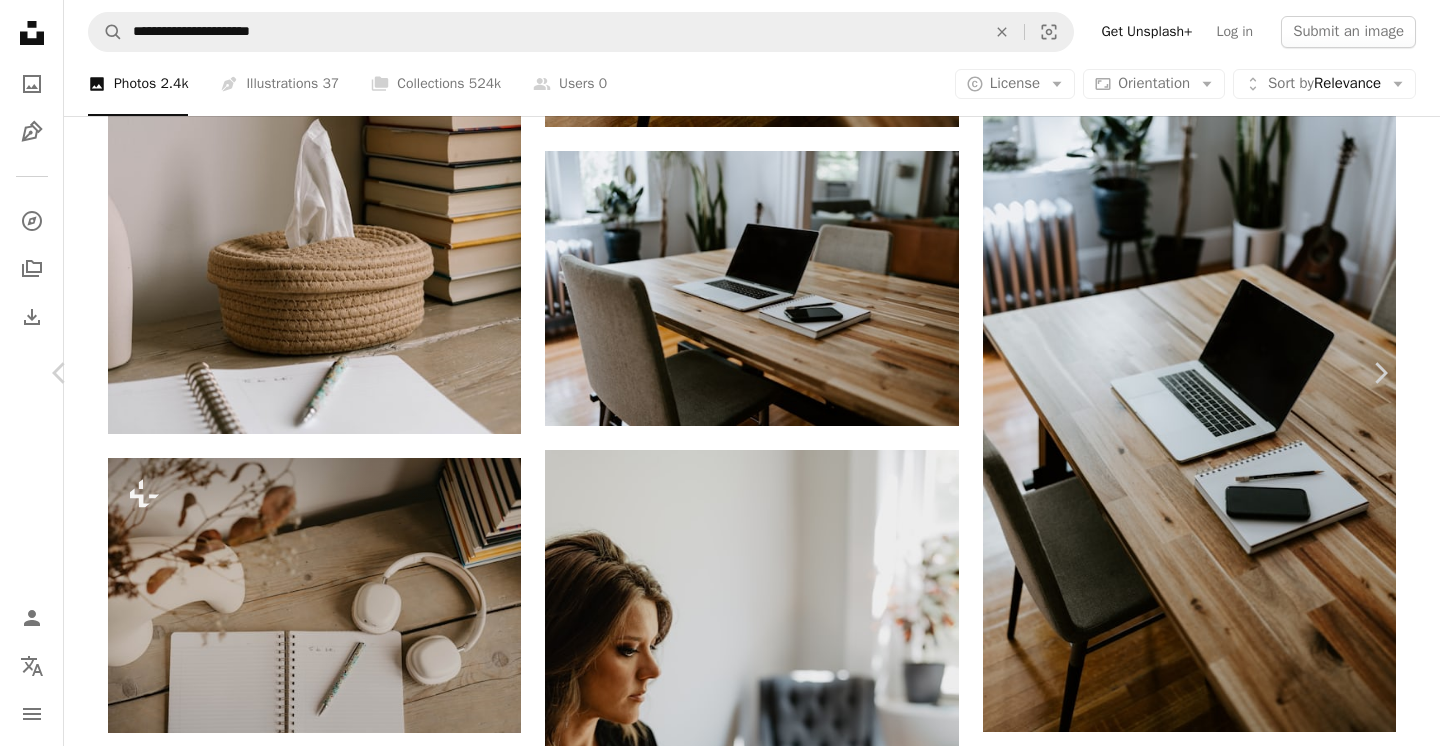 click at bounding box center (713, 4058) 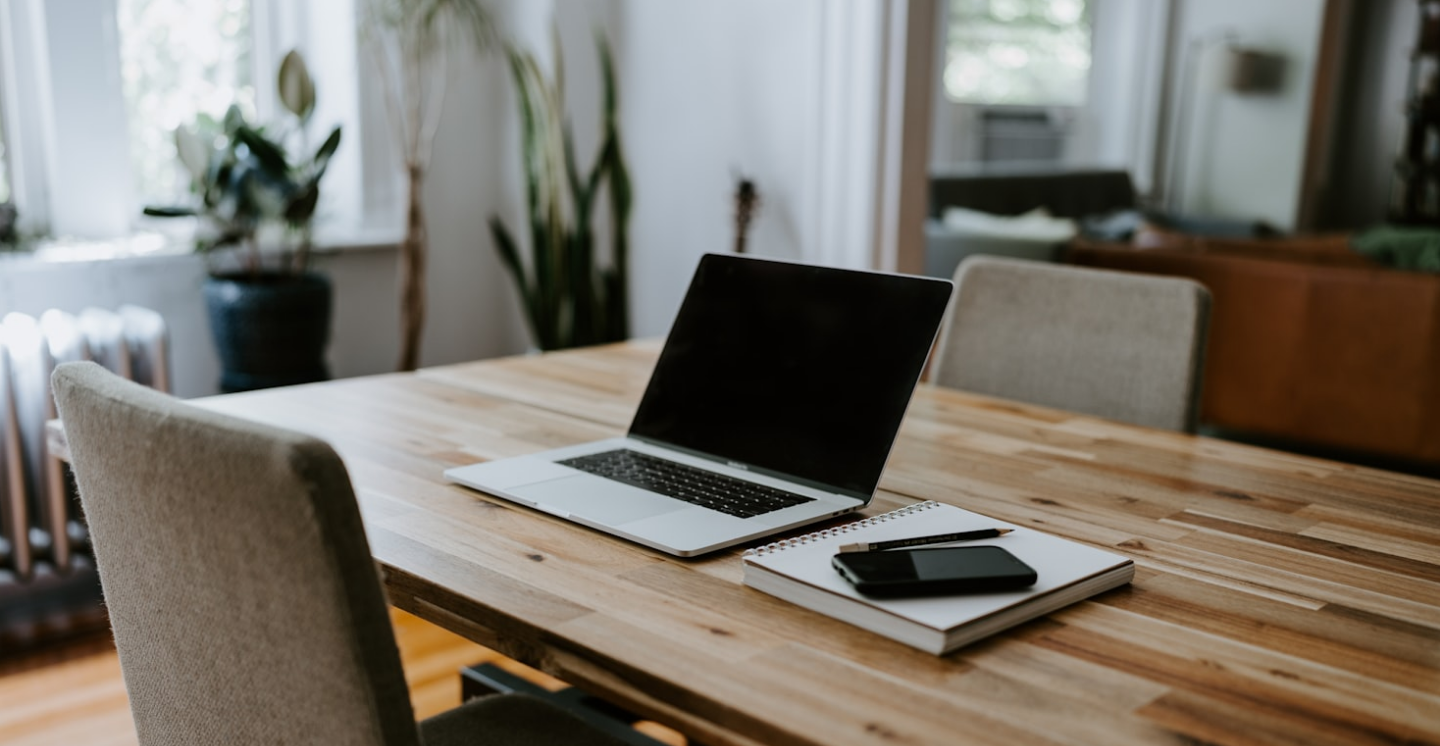 click at bounding box center (720, 479) 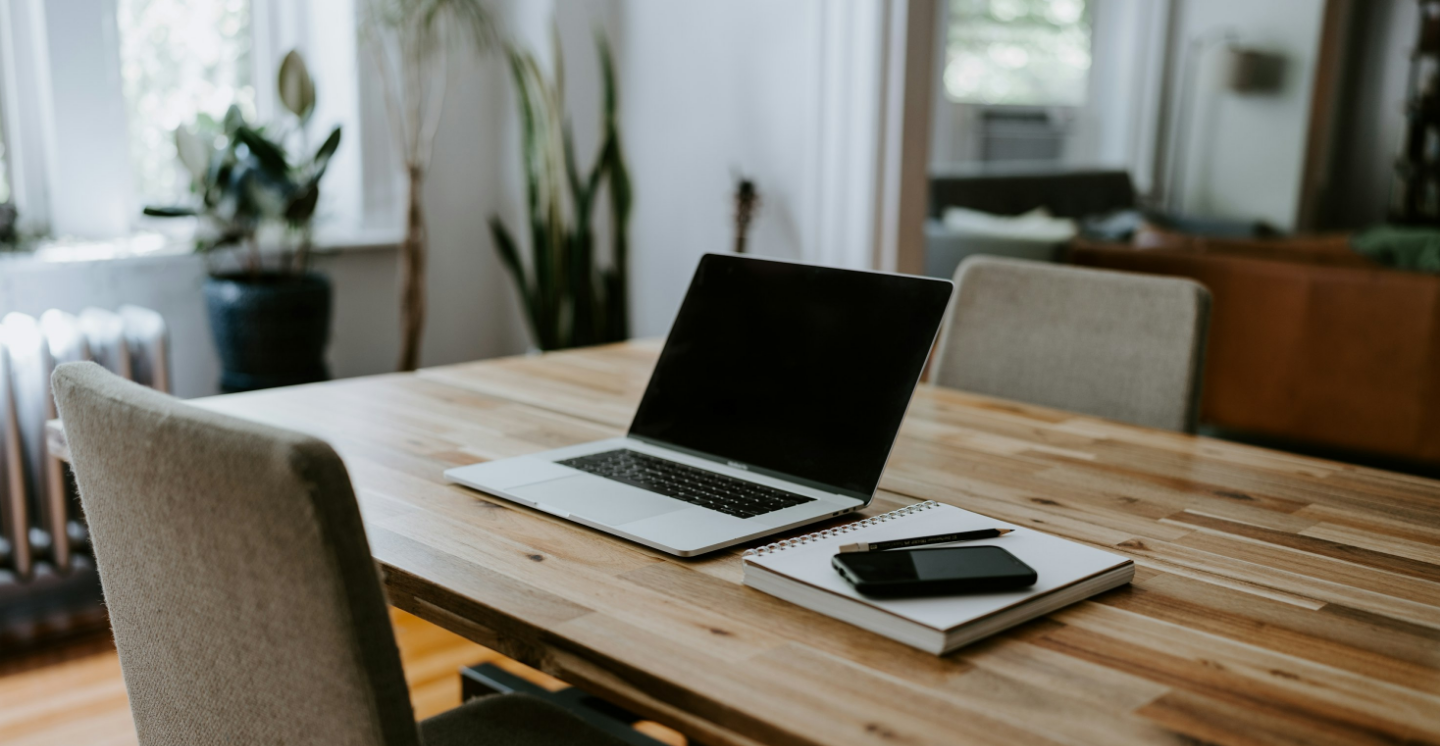 type 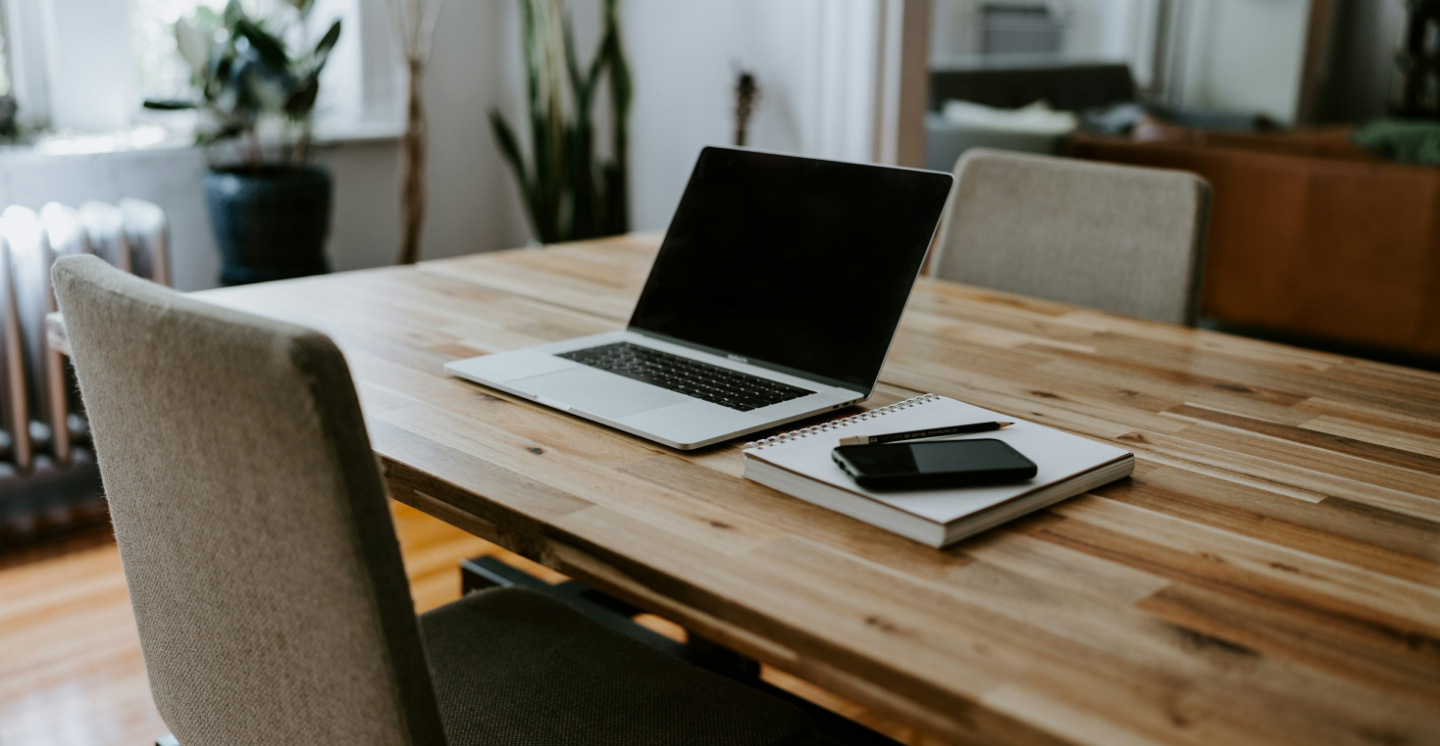click at bounding box center (720, 372) 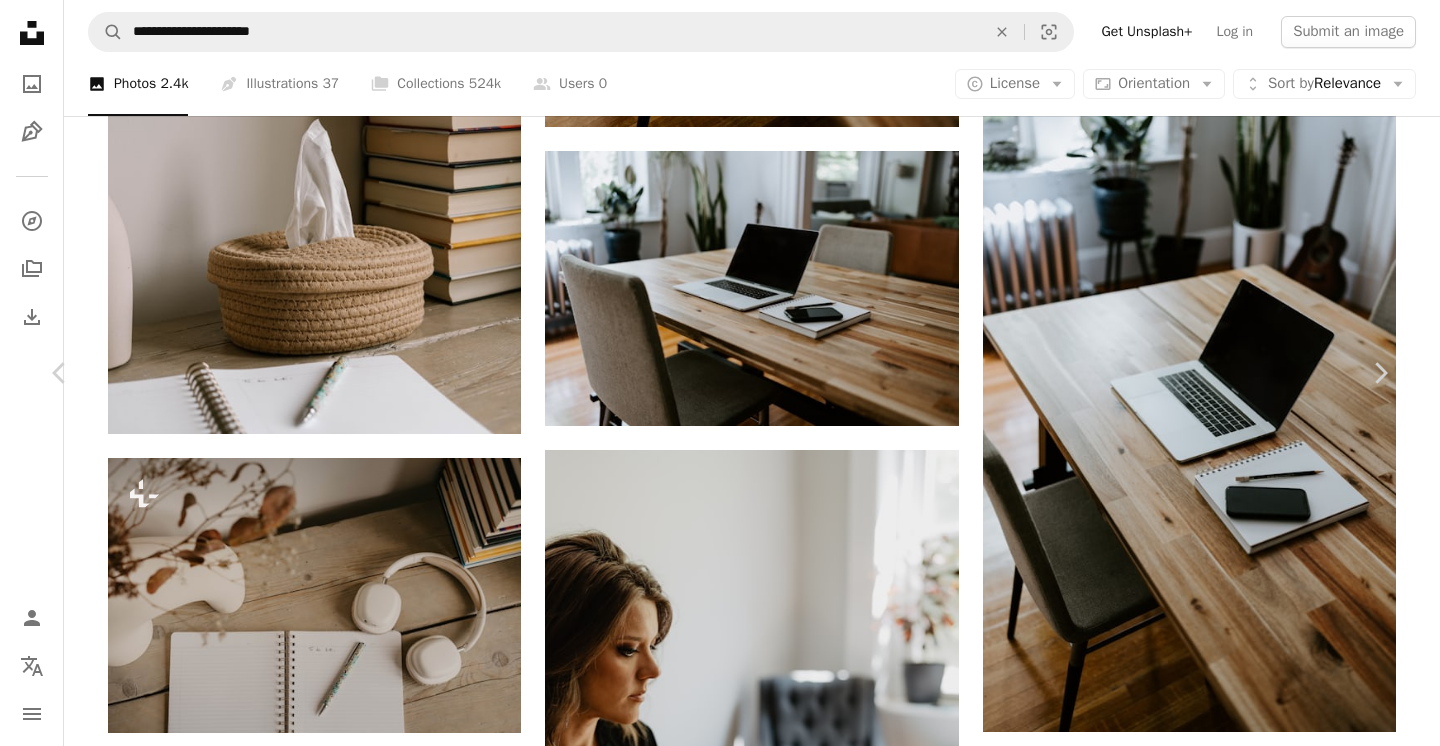 click at bounding box center [713, 4058] 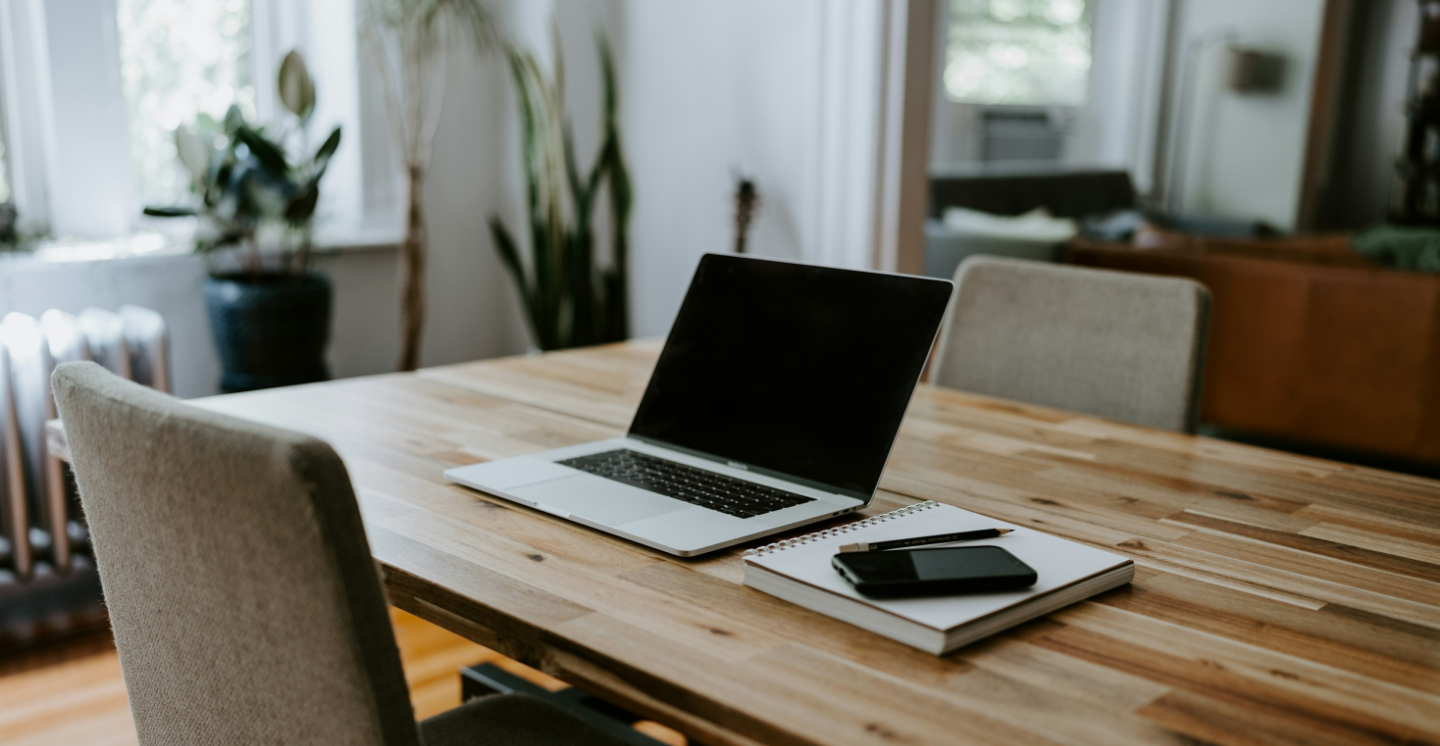 scroll, scrollTop: 107, scrollLeft: 0, axis: vertical 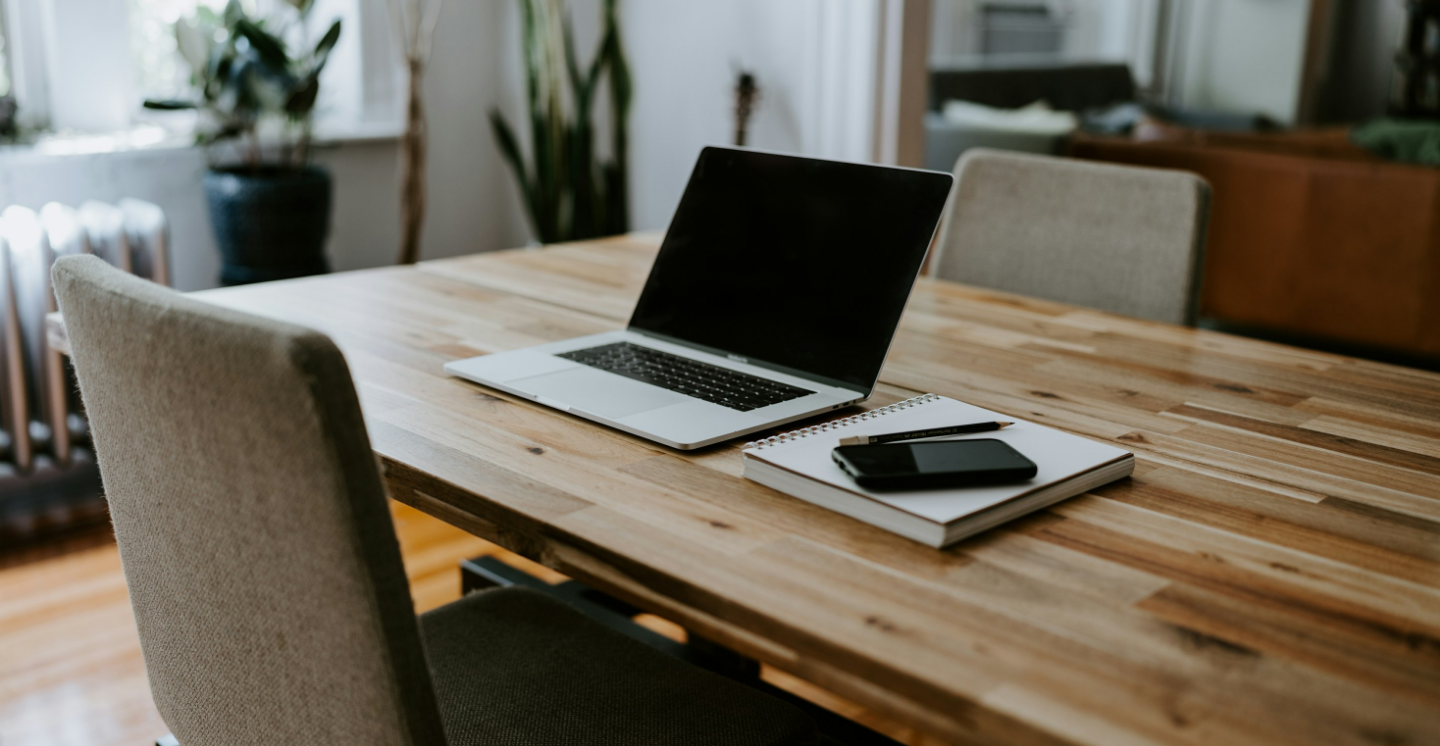 type 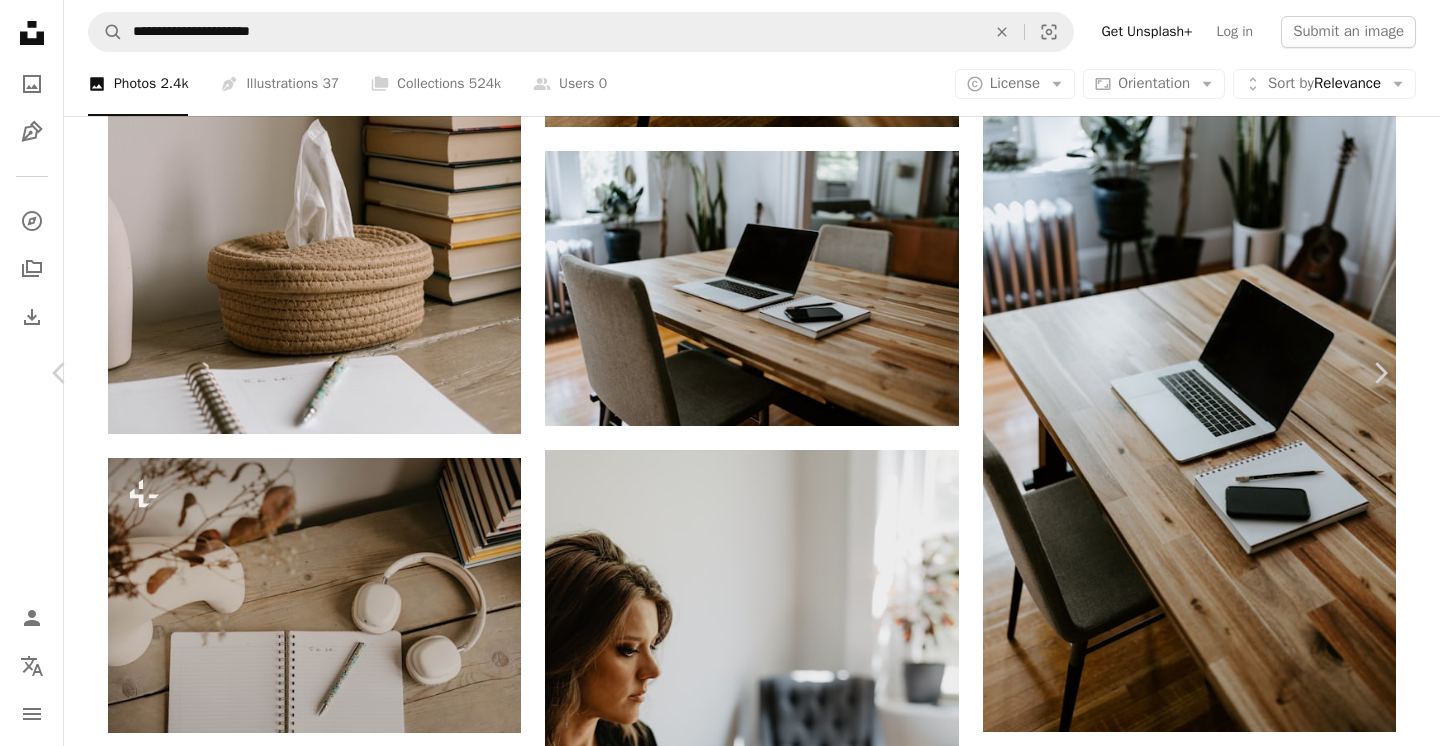 click at bounding box center (713, 4058) 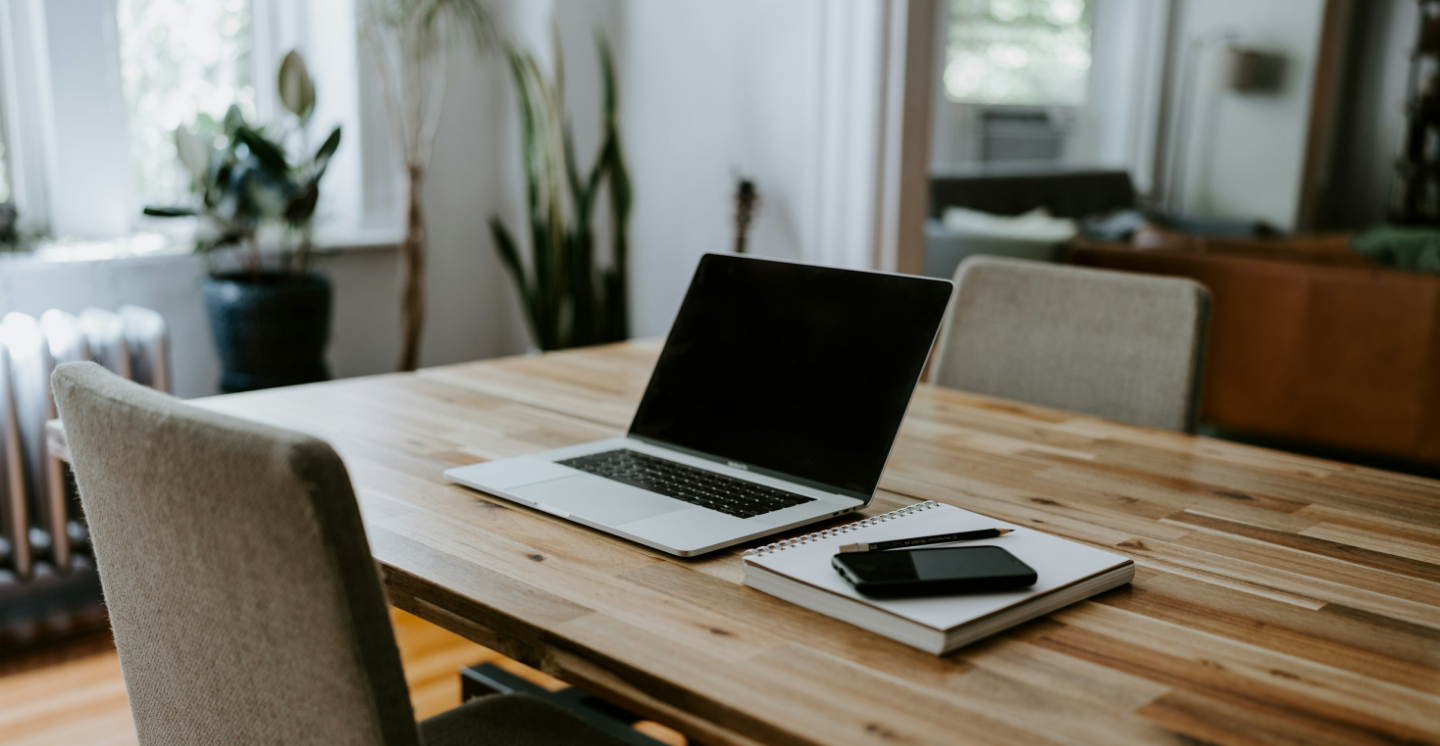 scroll, scrollTop: 107, scrollLeft: 0, axis: vertical 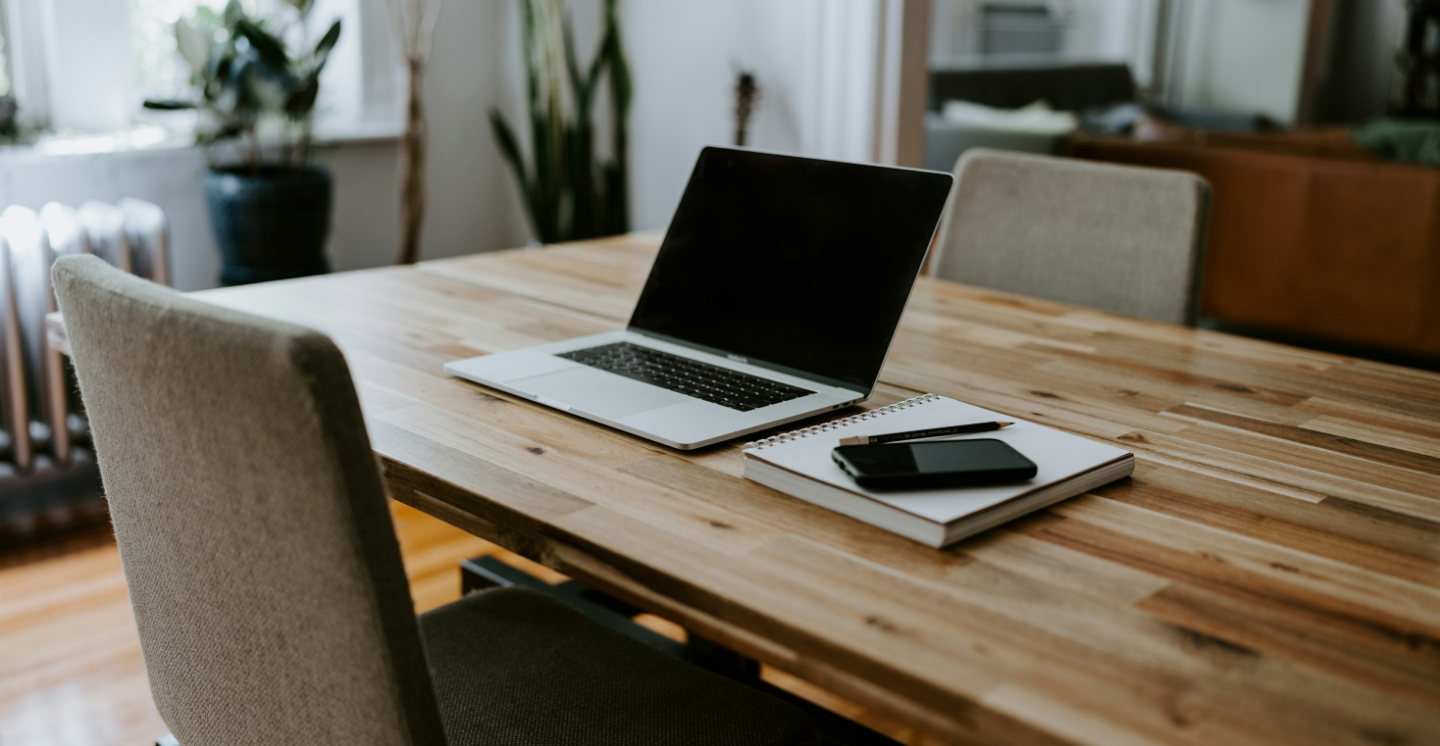 click at bounding box center (720, 372) 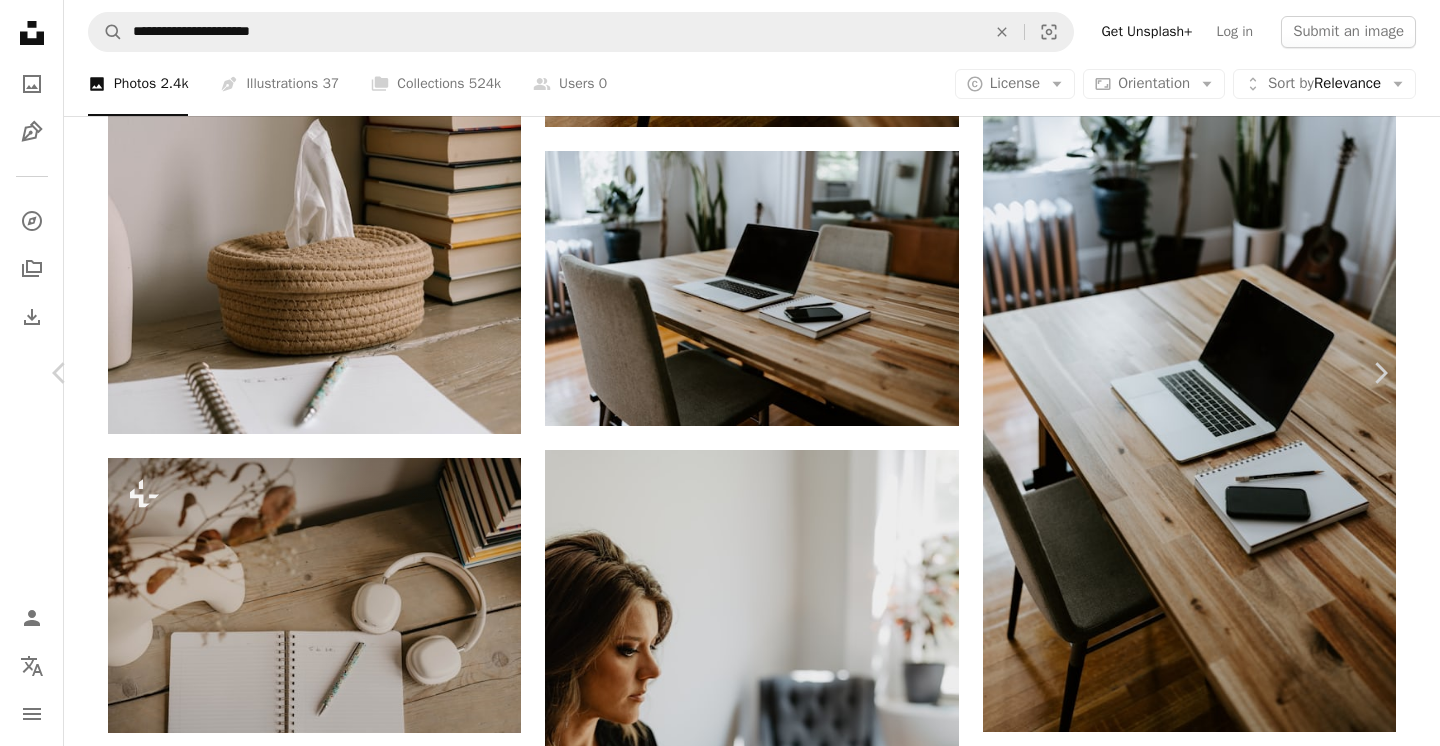 click at bounding box center [713, 4058] 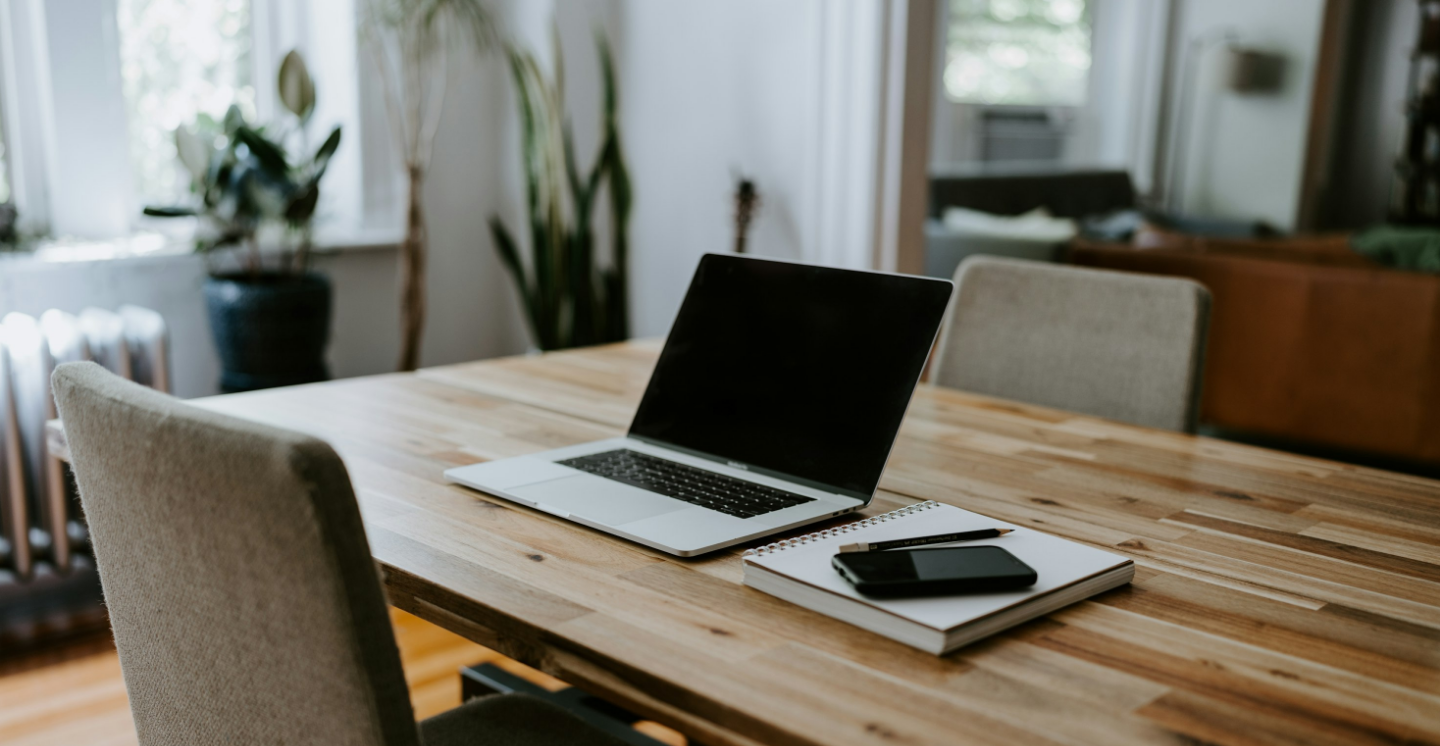 scroll, scrollTop: 107, scrollLeft: 0, axis: vertical 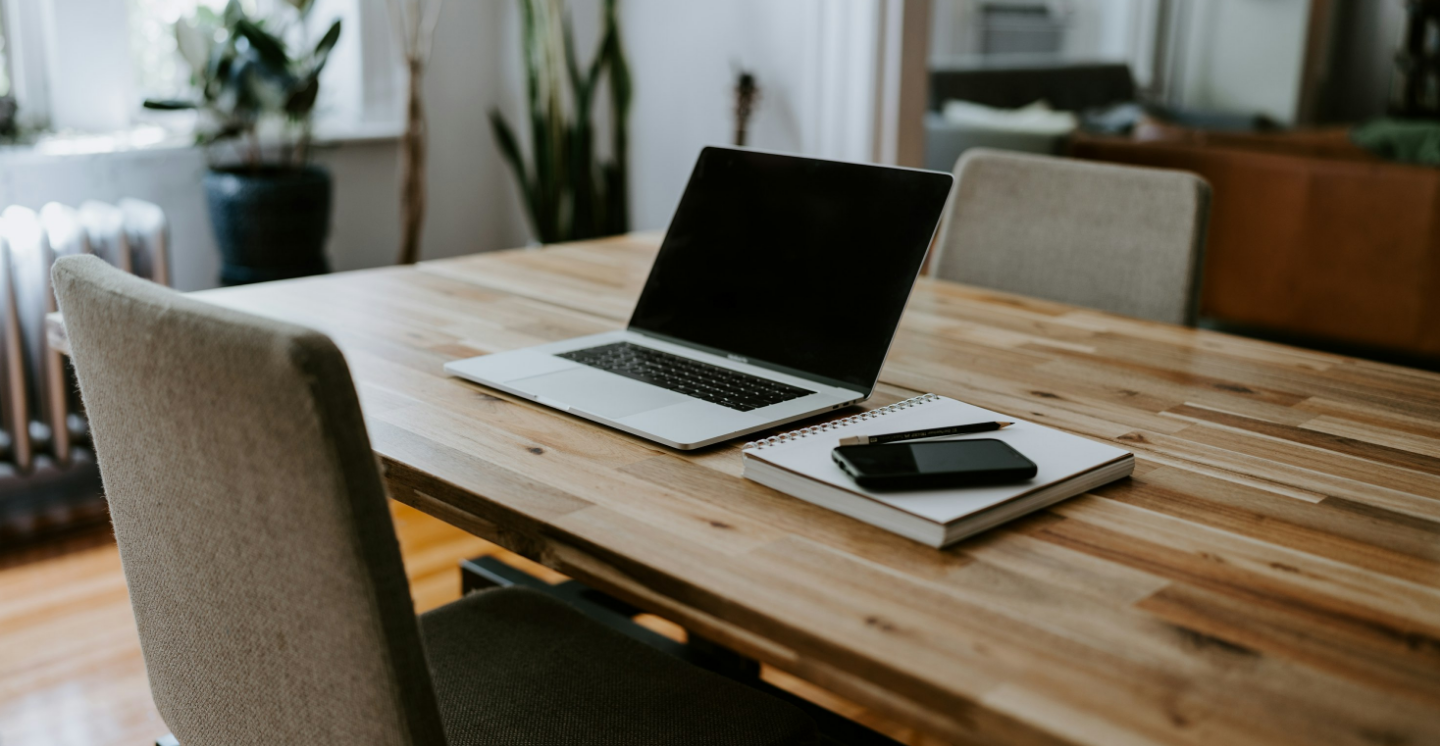 click at bounding box center [720, 372] 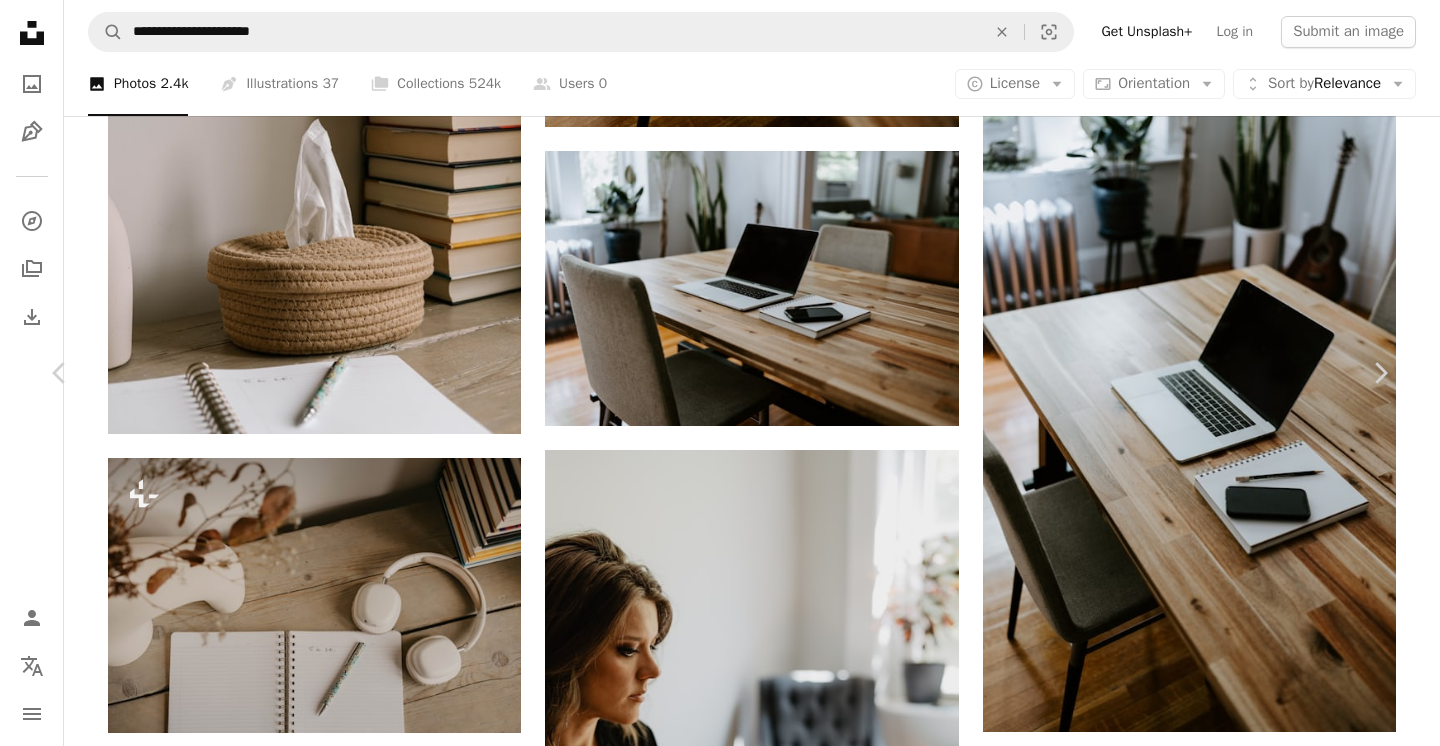 click at bounding box center [713, 4058] 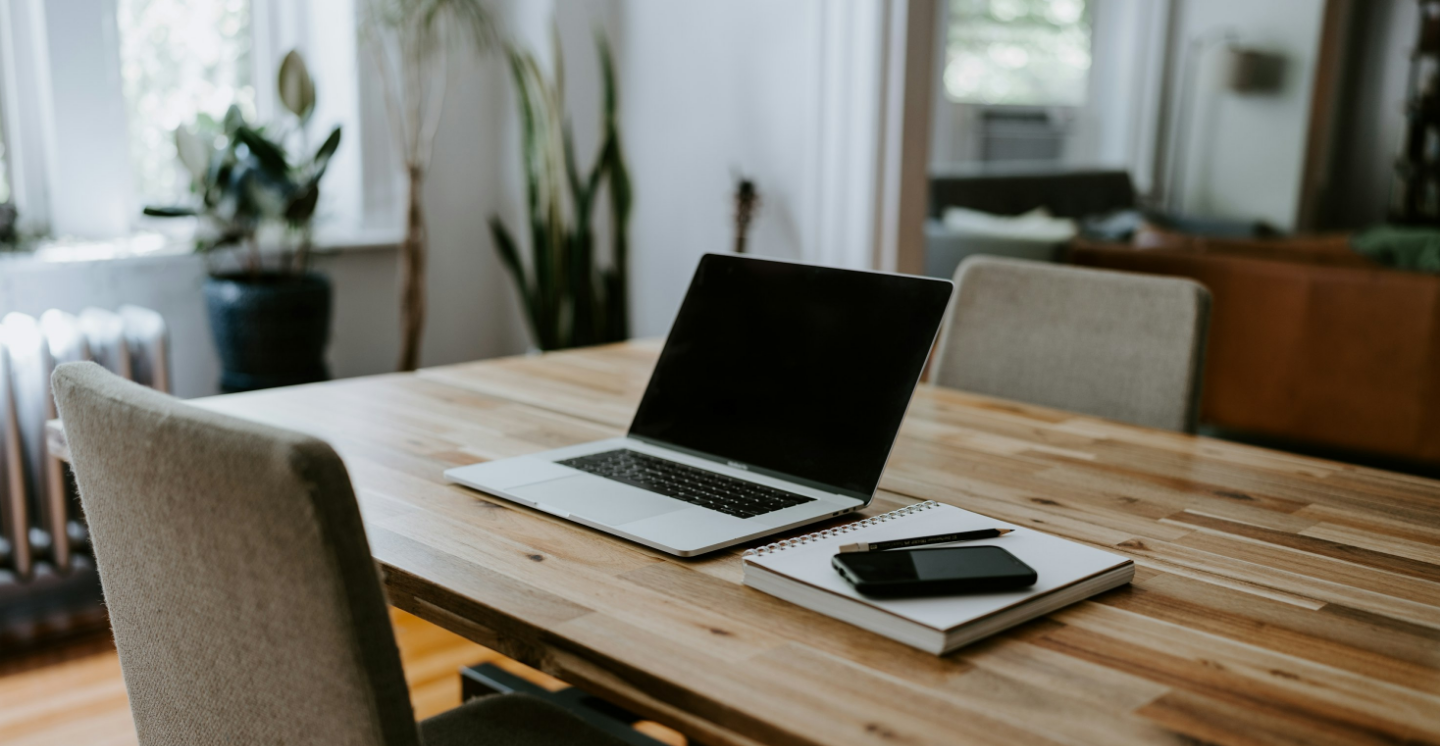 click at bounding box center [720, 479] 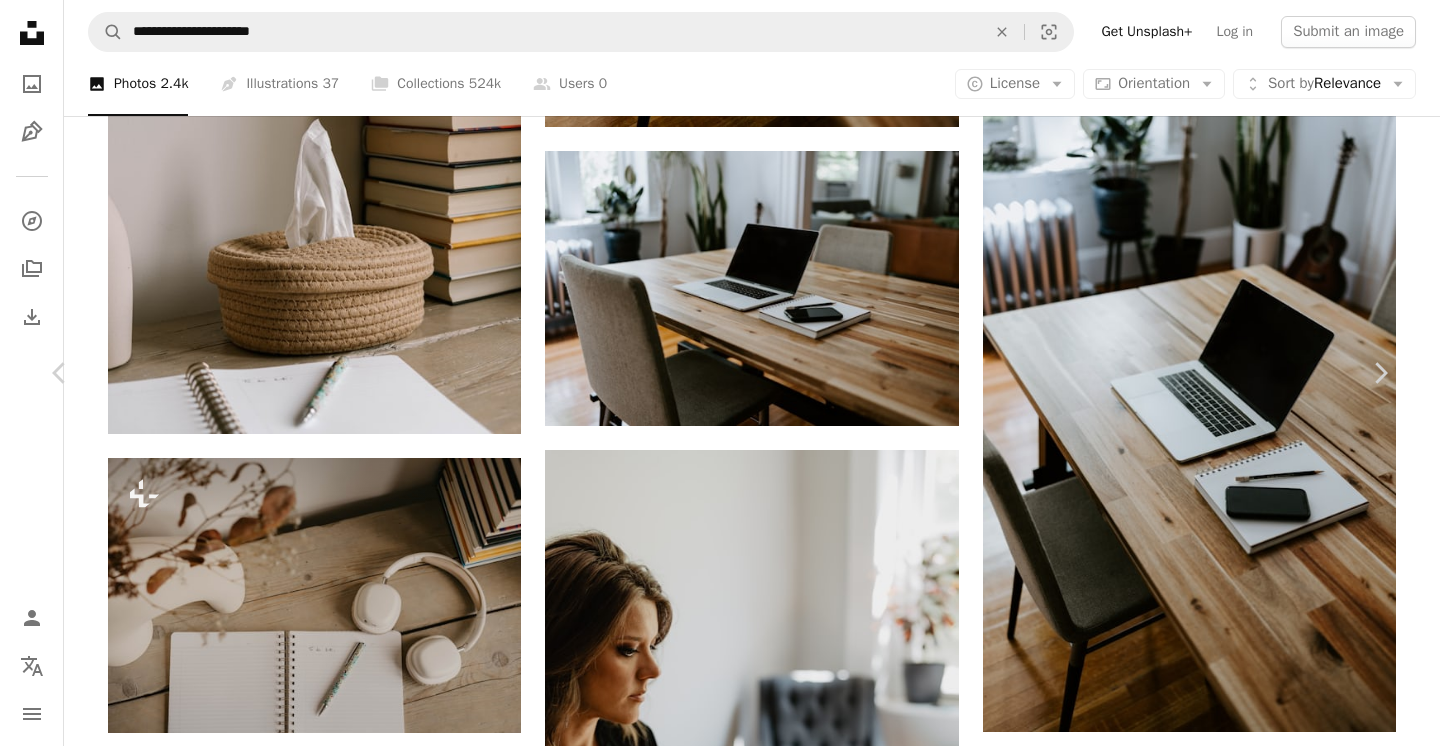 click on "Edit image   Plus sign for Unsplash+" at bounding box center (1070, 3727) 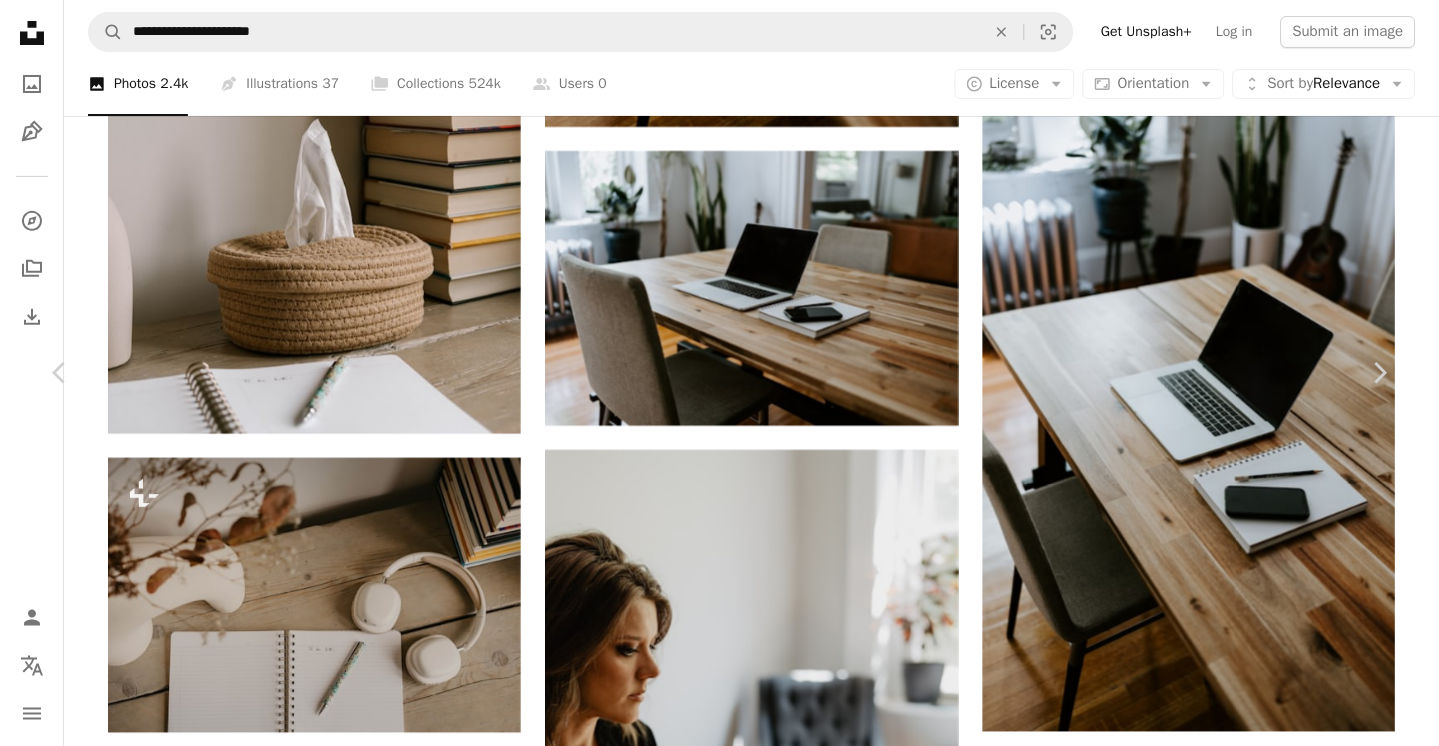 scroll, scrollTop: 0, scrollLeft: 0, axis: both 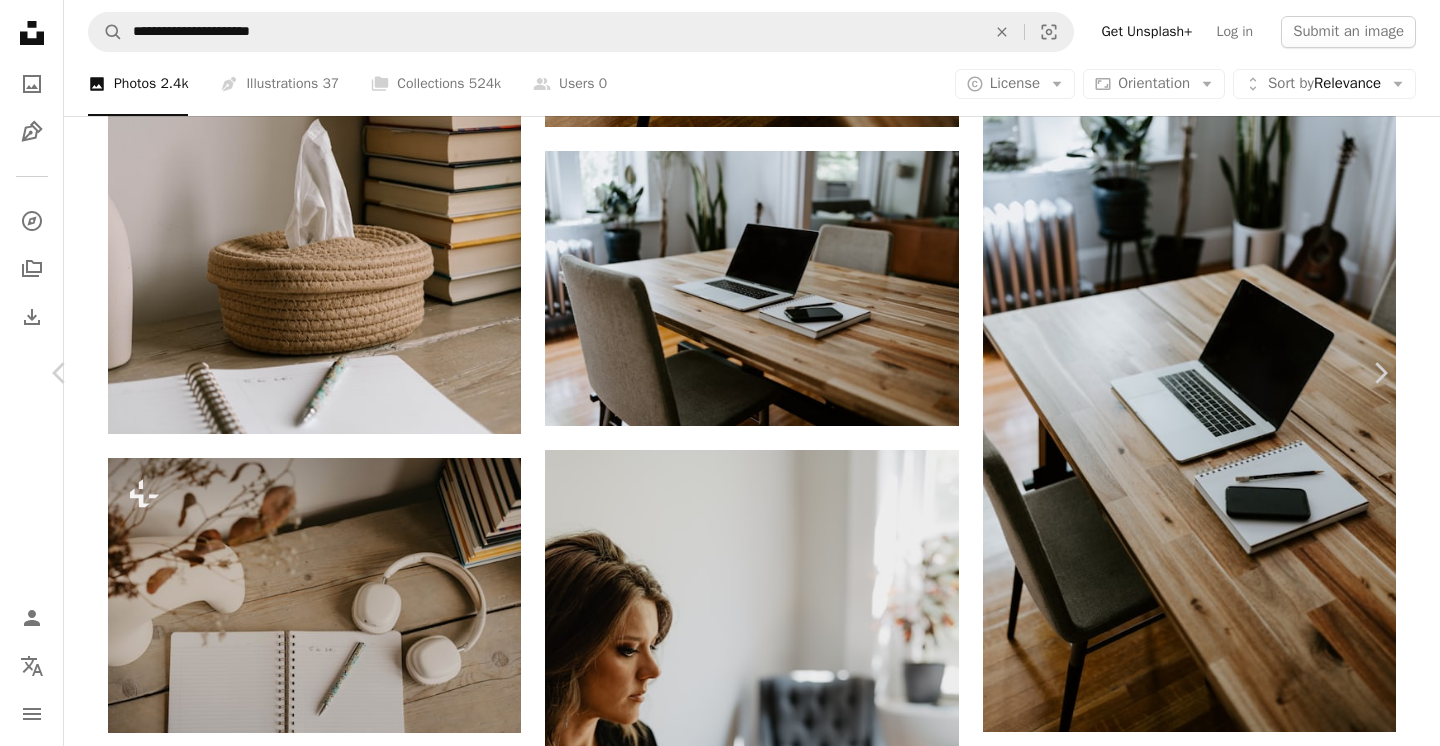 click on "Chevron down" 